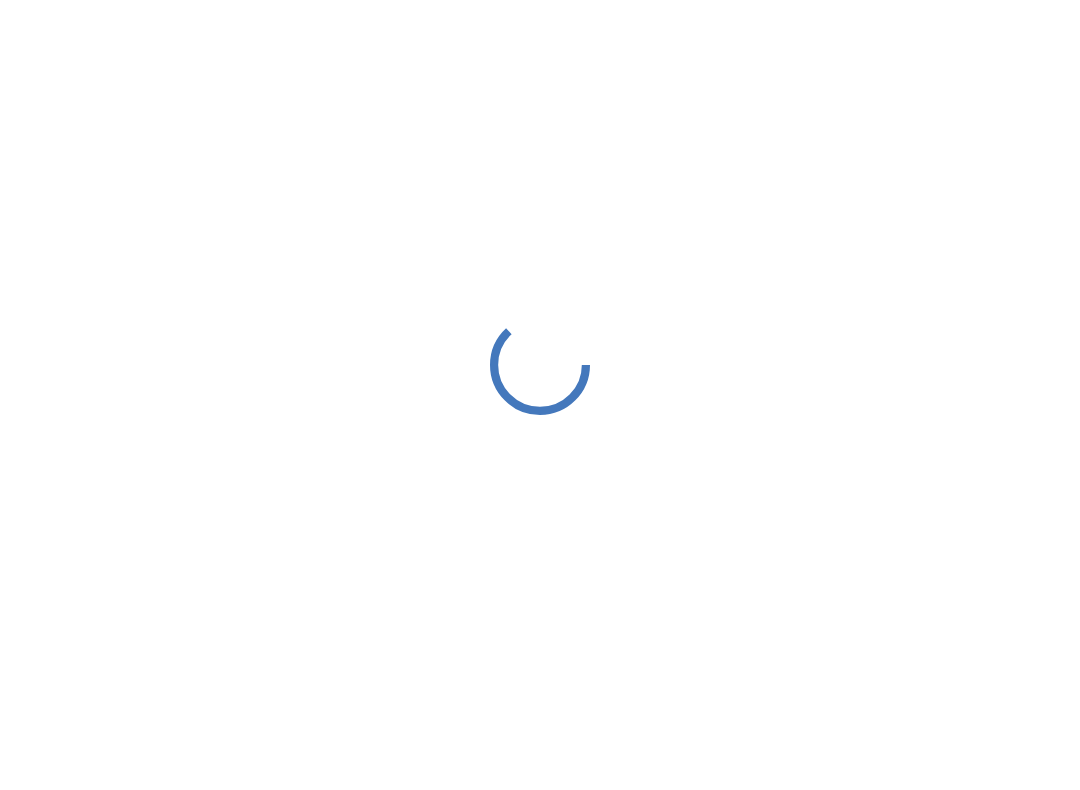 scroll, scrollTop: 0, scrollLeft: 0, axis: both 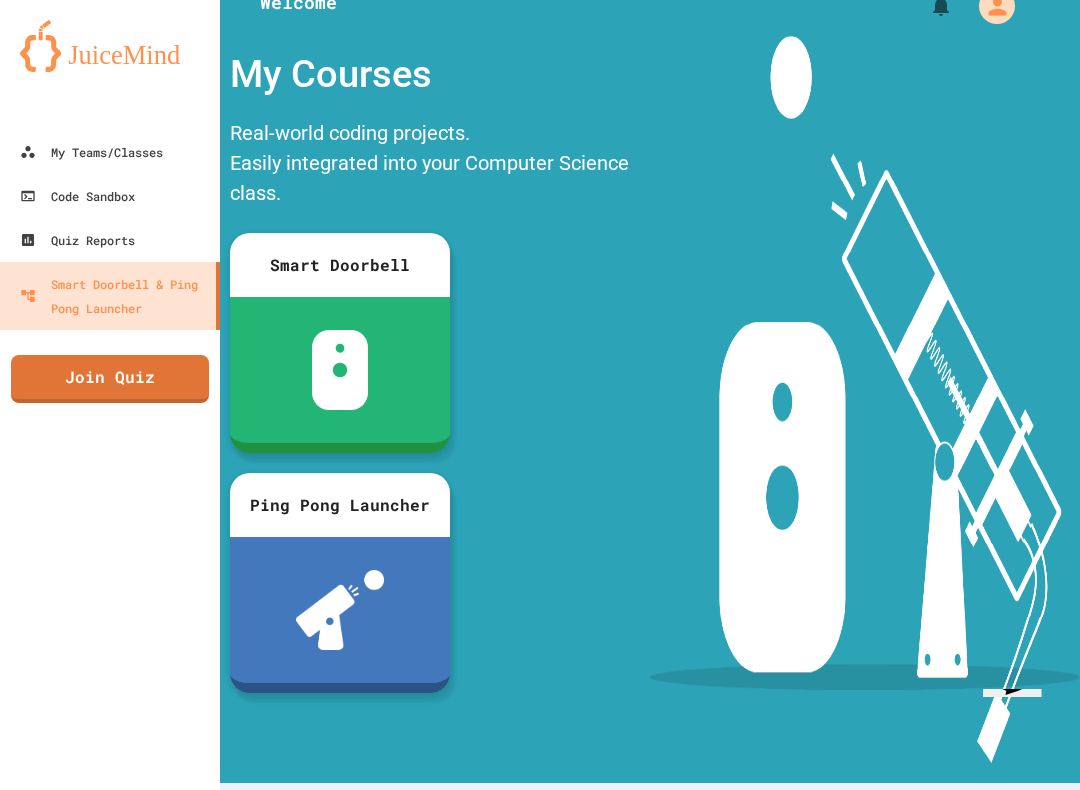 click on "Join Quiz" at bounding box center (110, 379) 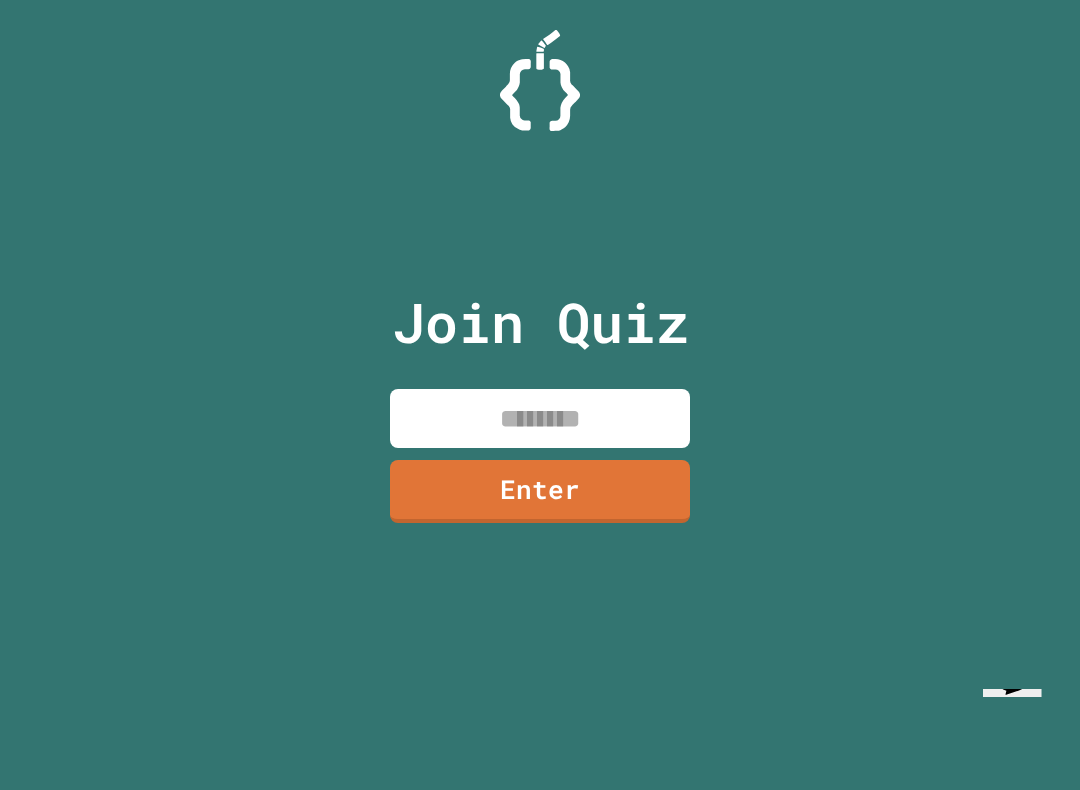click at bounding box center [540, 418] 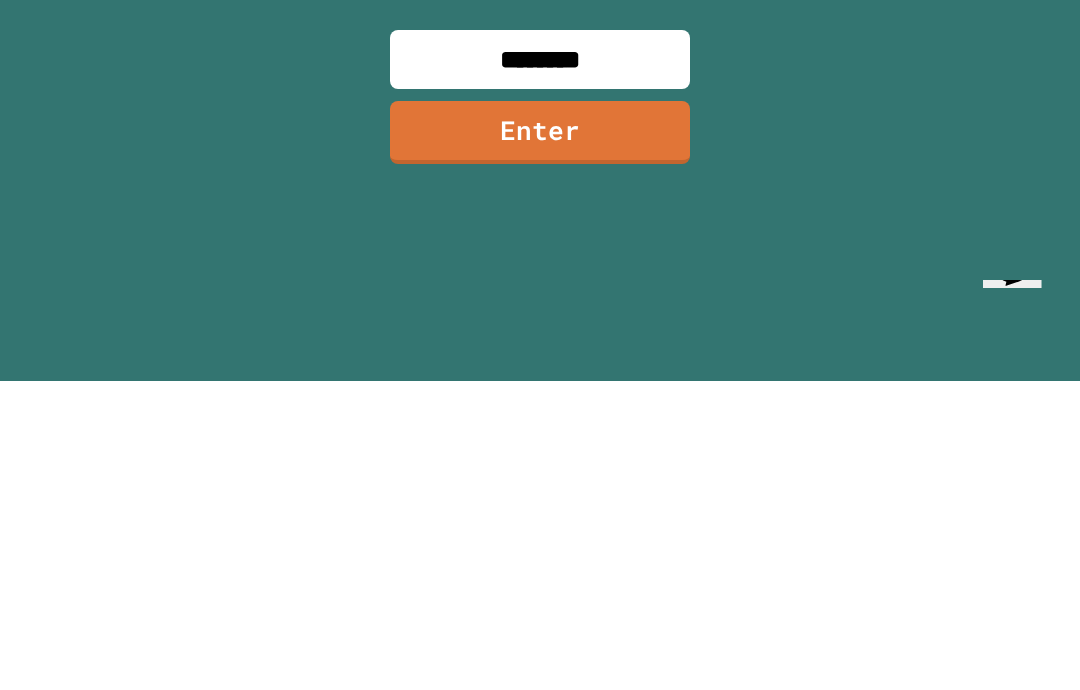 type on "********" 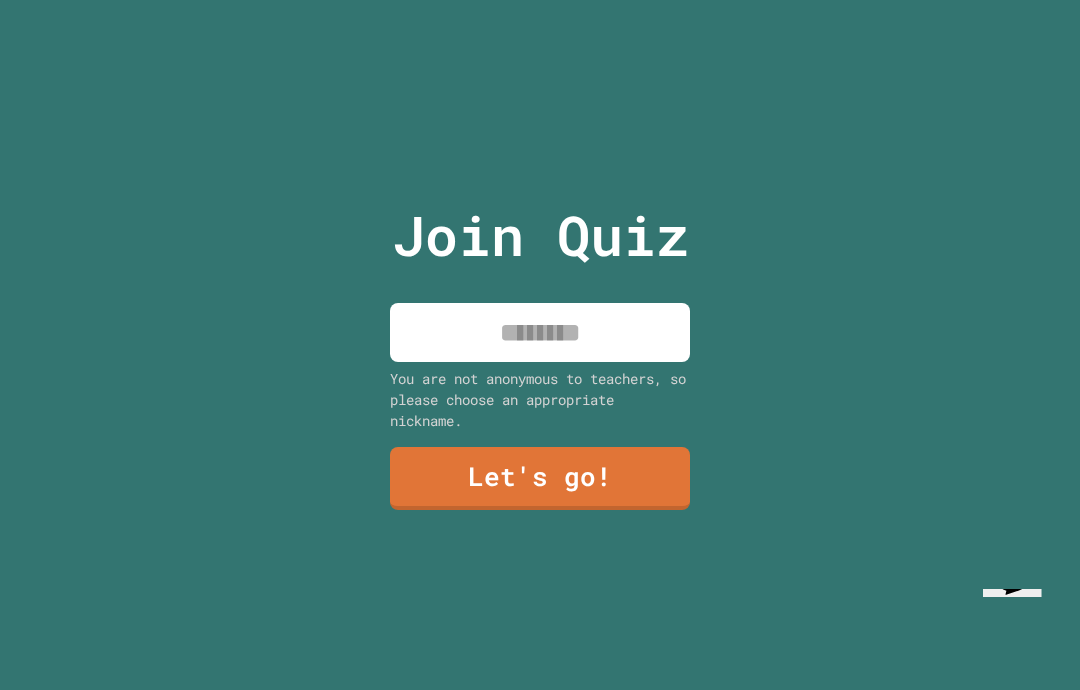 click at bounding box center [540, 332] 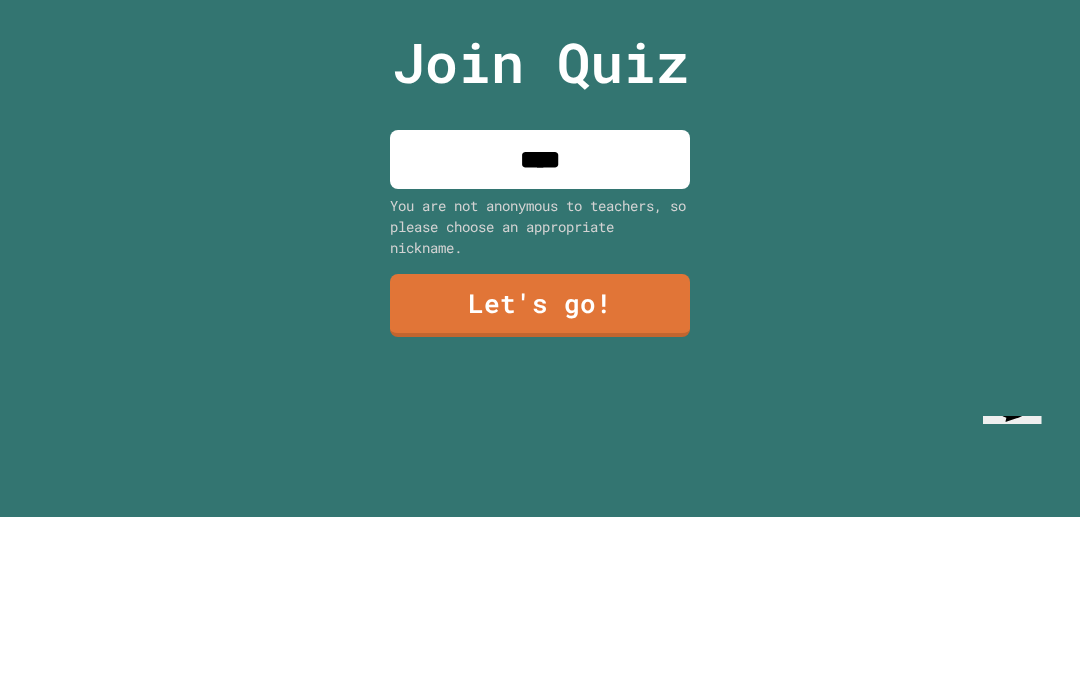 type on "*****" 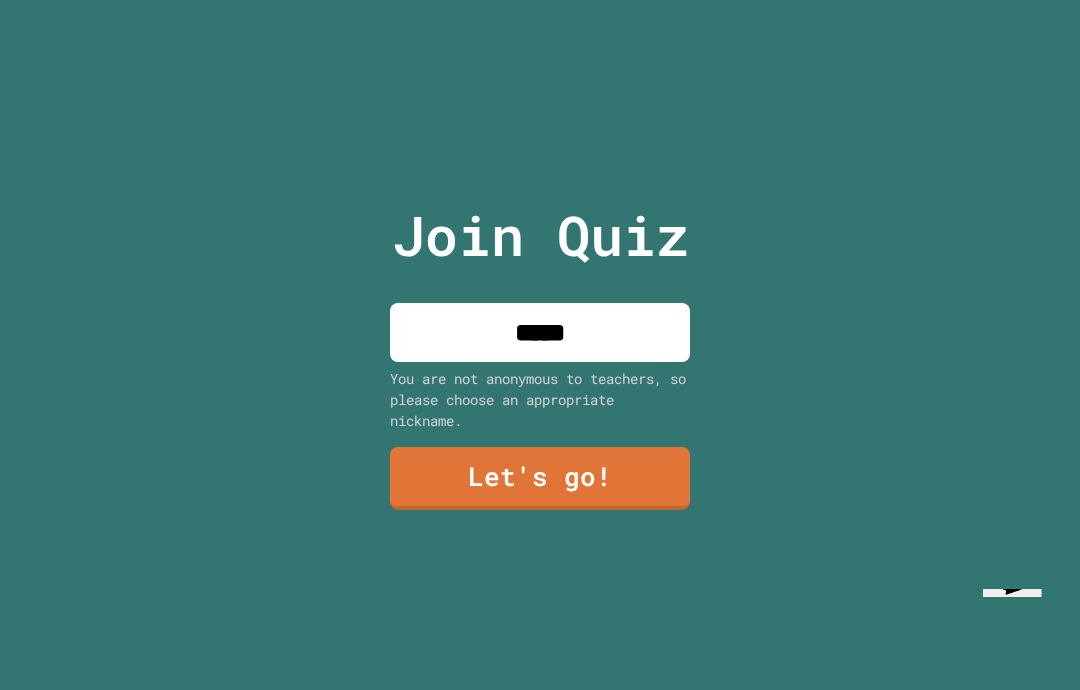 click on "Let's go!" at bounding box center (540, 478) 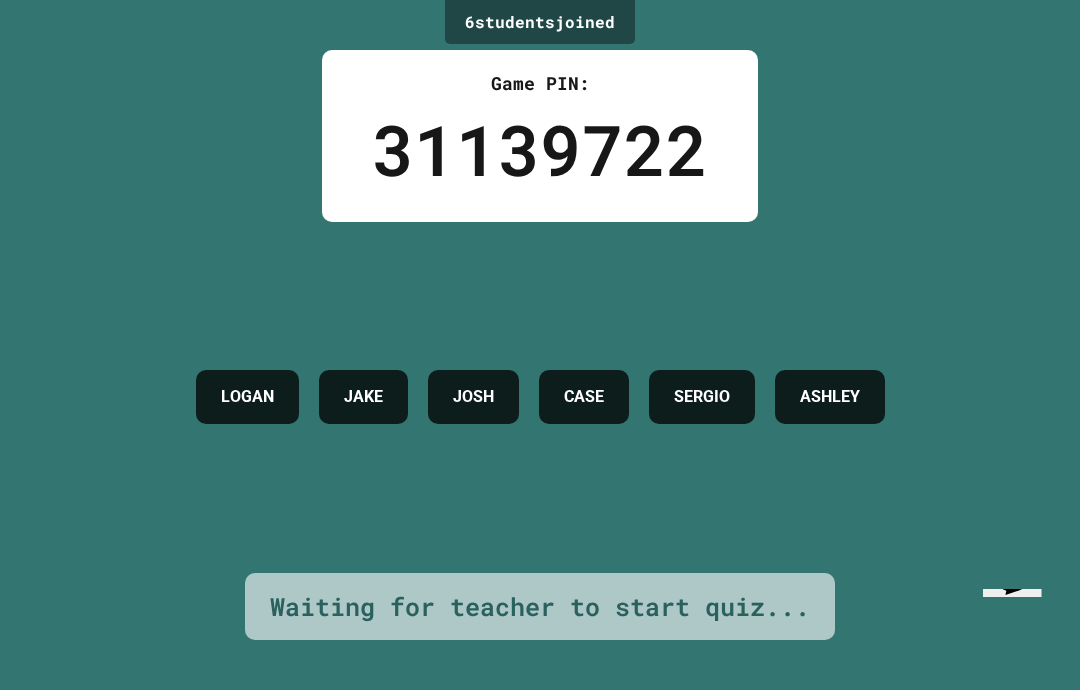 click 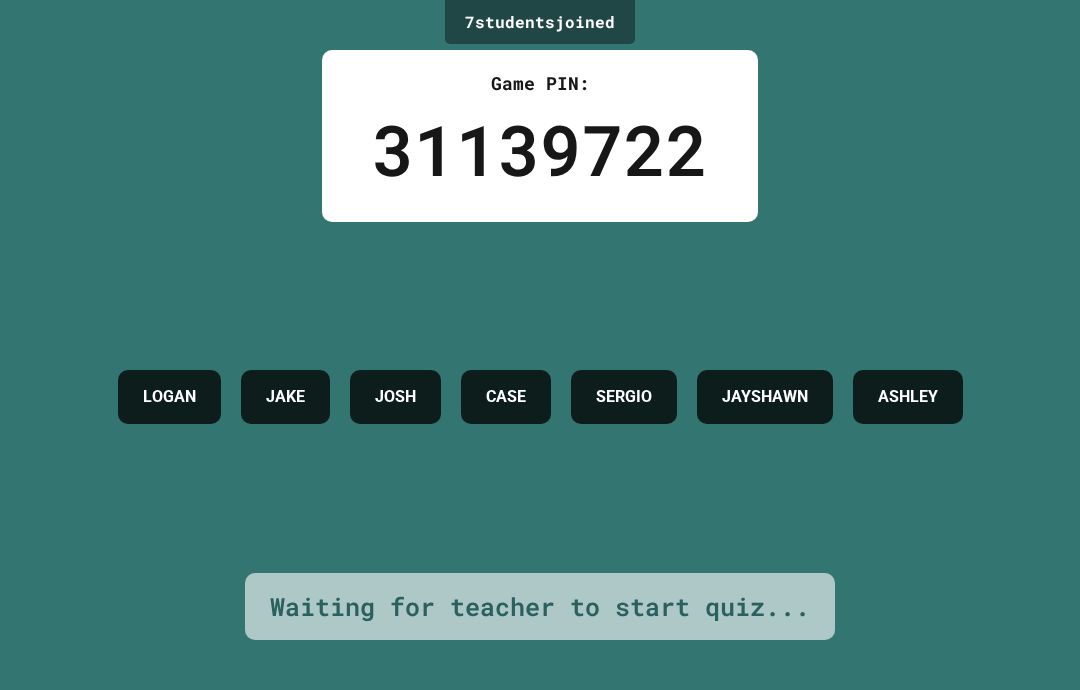 scroll, scrollTop: 0, scrollLeft: 0, axis: both 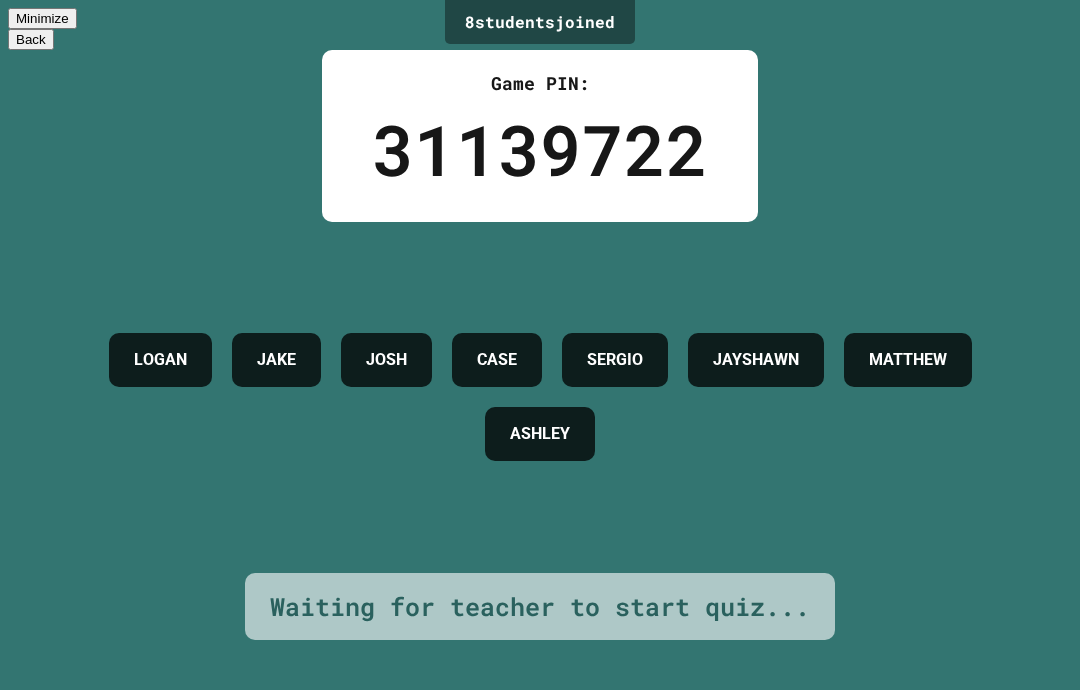 click at bounding box center (8, 908) 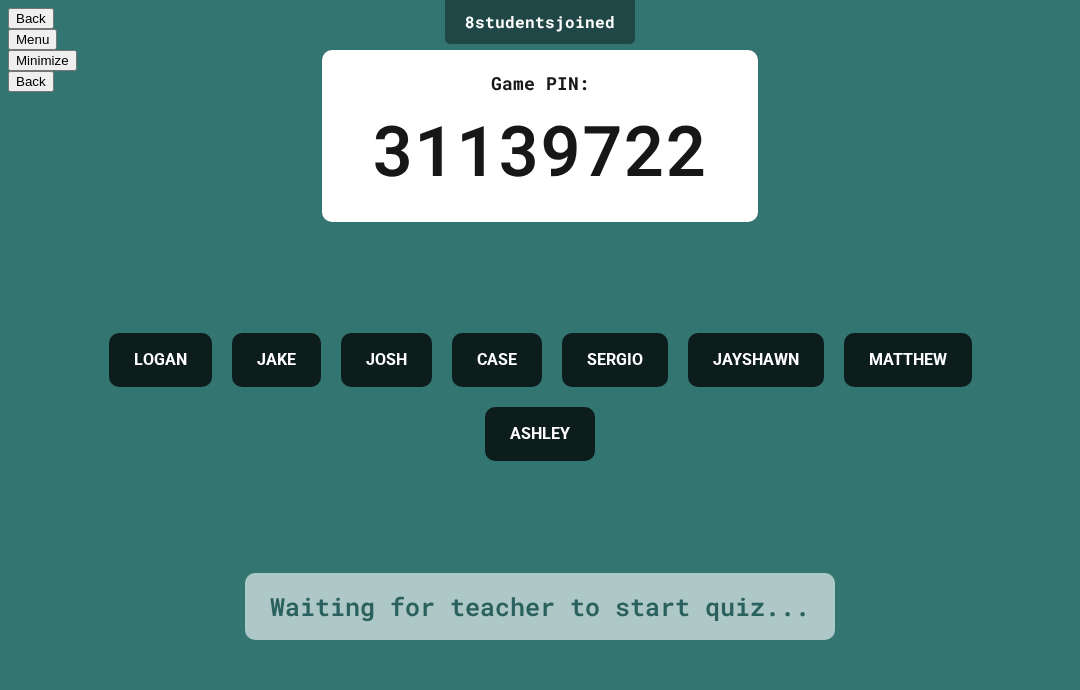 click on "Minimize" at bounding box center (42, 60) 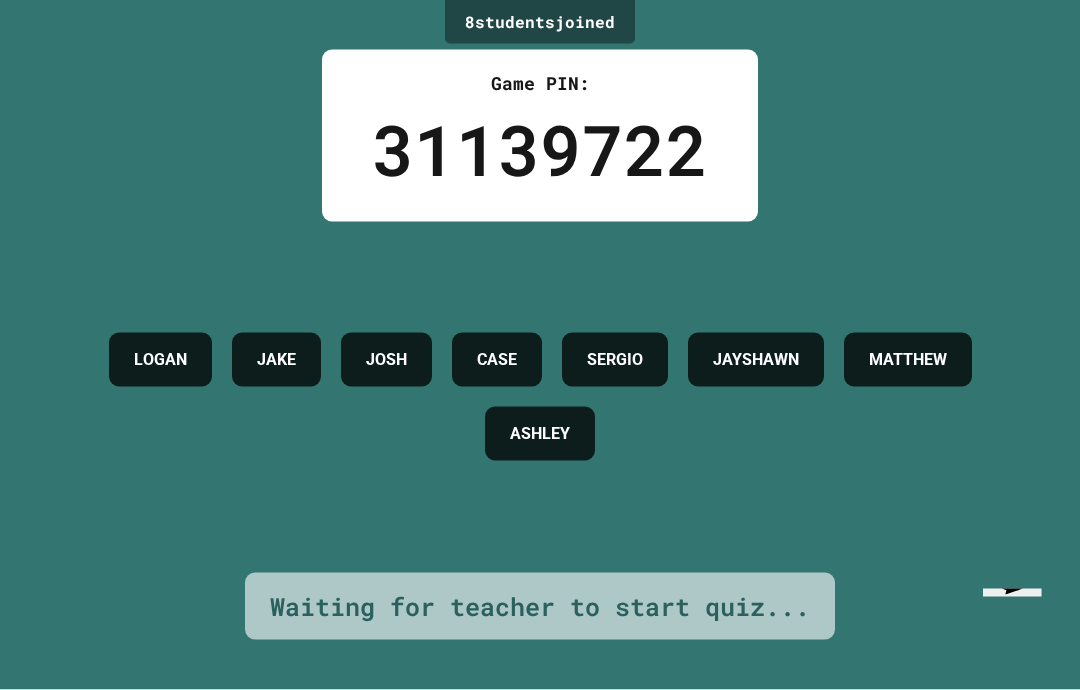 scroll, scrollTop: 0, scrollLeft: 0, axis: both 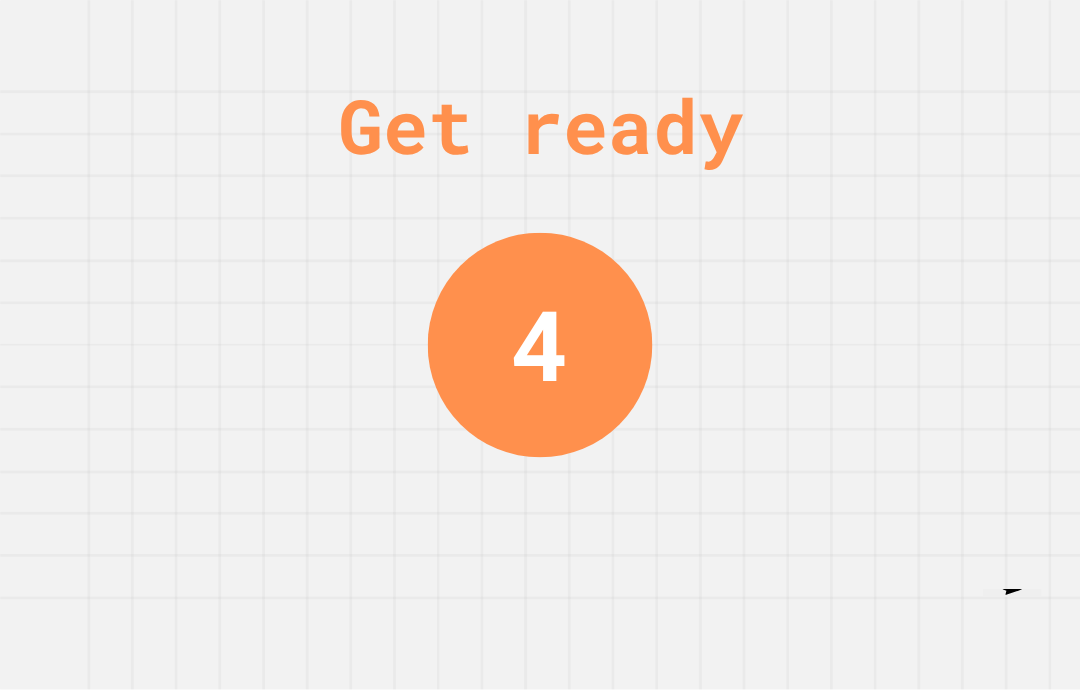 click on "Get ready 4" at bounding box center [540, 345] 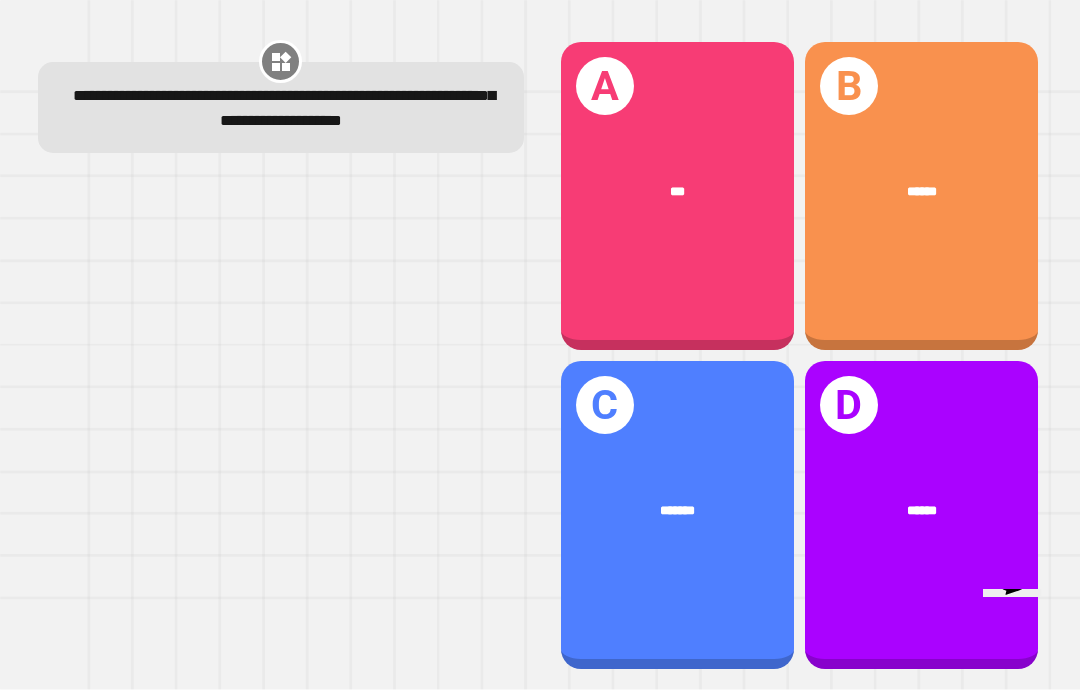 click on "B ******" at bounding box center (921, 196) 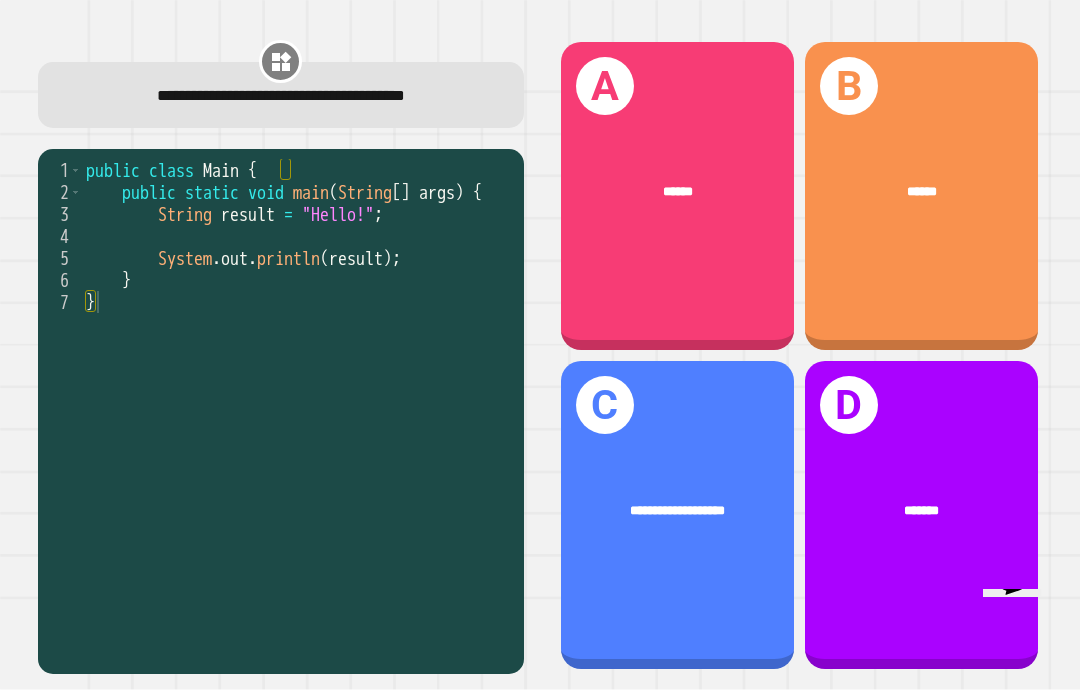 click on "A ******" at bounding box center [677, 196] 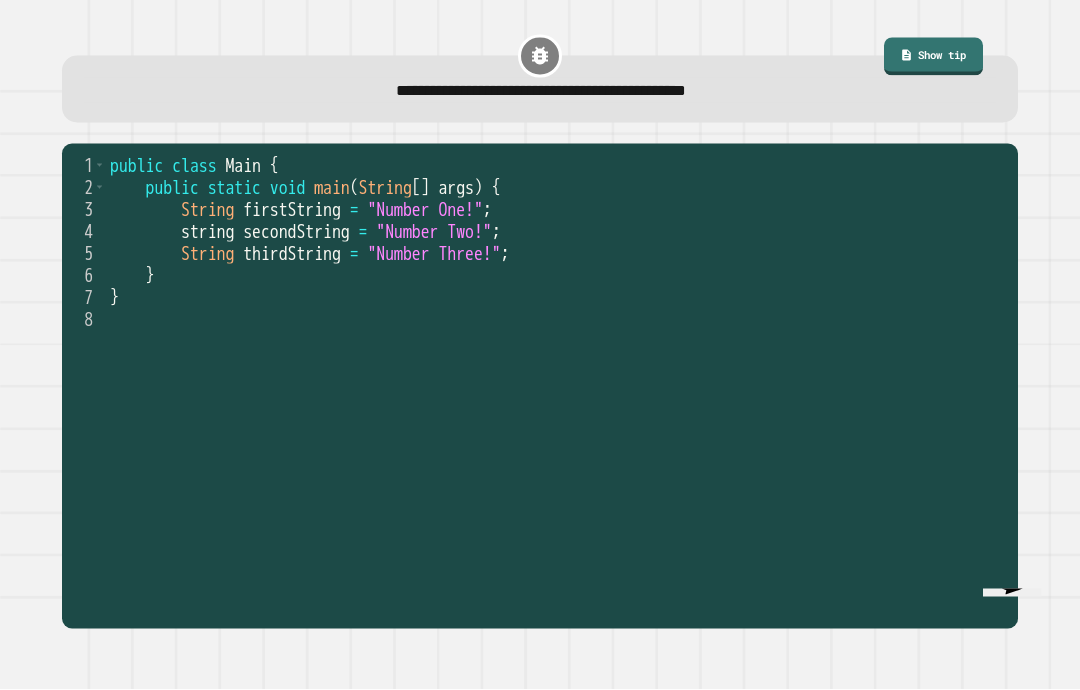 scroll, scrollTop: 25, scrollLeft: 0, axis: vertical 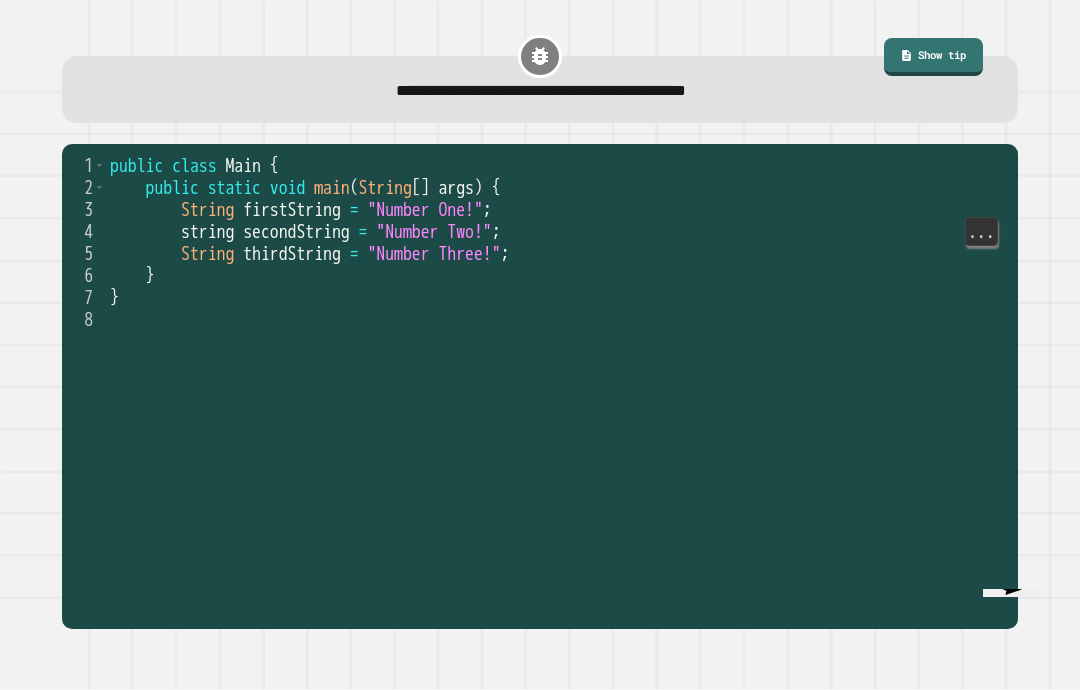 click on "string   secondString   =   "Number Two!" ;" at bounding box center (500110, 231) 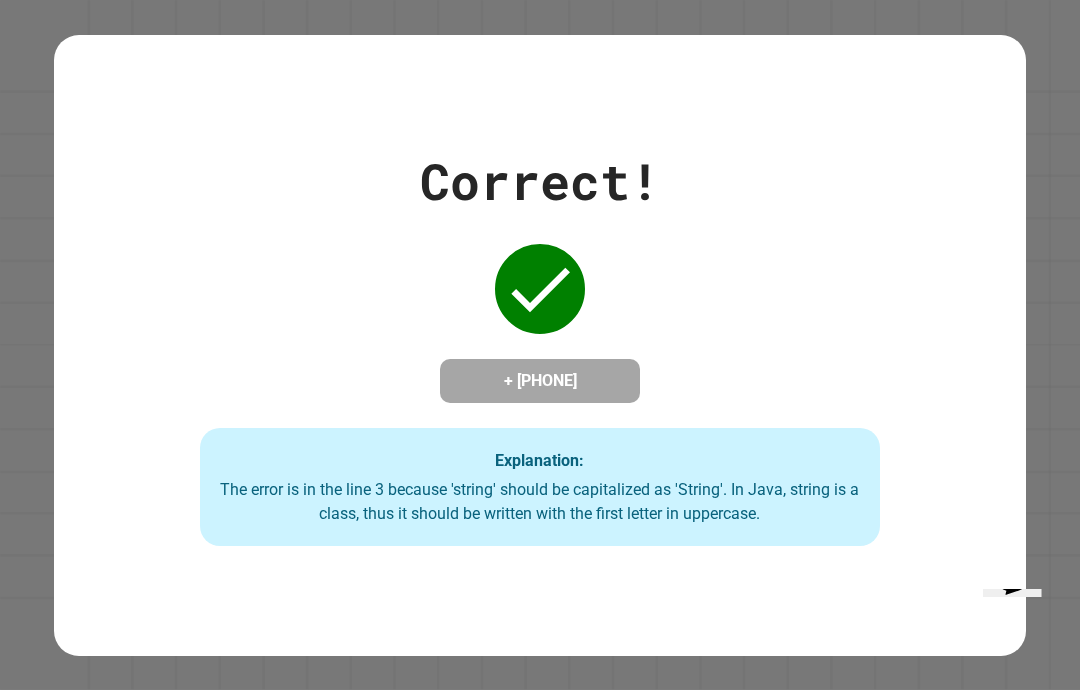 click on "Correct!   + [PHONE] Explanation:   The error is in the line 3 because 'string' should be capitalized as 'String'. In Java, string is a class, thus it should be written with the first letter in uppercase." at bounding box center (540, 345) 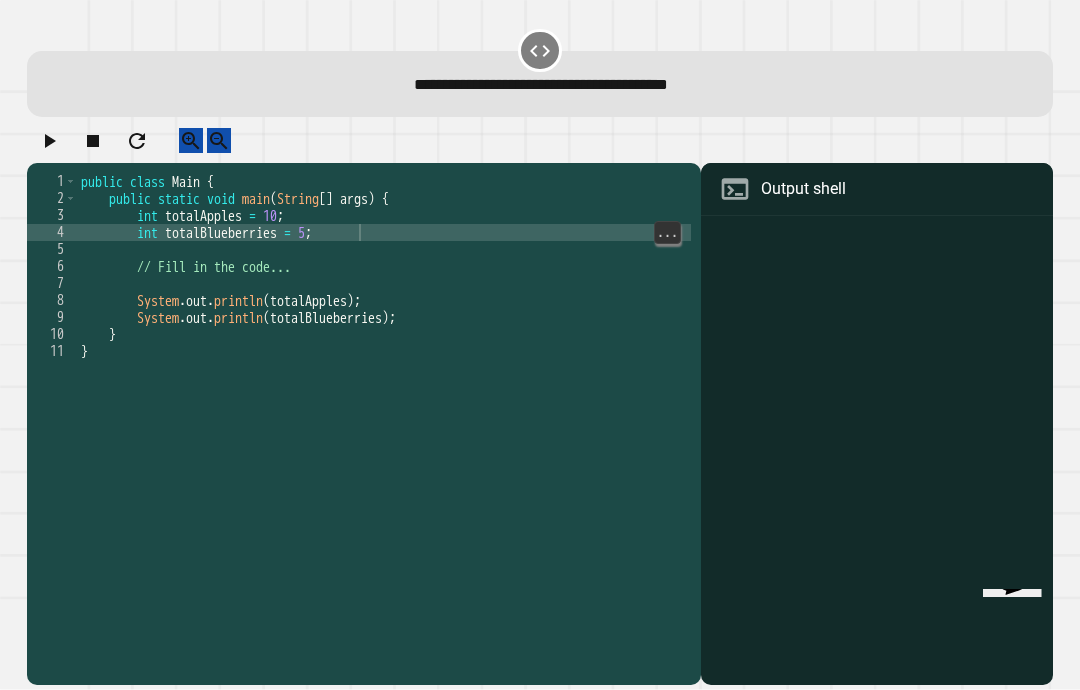 click on "public   class   Main   {      public   static   void   main ( String [ ]   args )   {           int   totalApples   =   10 ;           int   totalBlueberries   =   5 ;                     // Fill in the code...                     System . out . println ( totalApples ) ;           System . out . println ( totalBlueberries ) ;      } }" at bounding box center [384, 462] 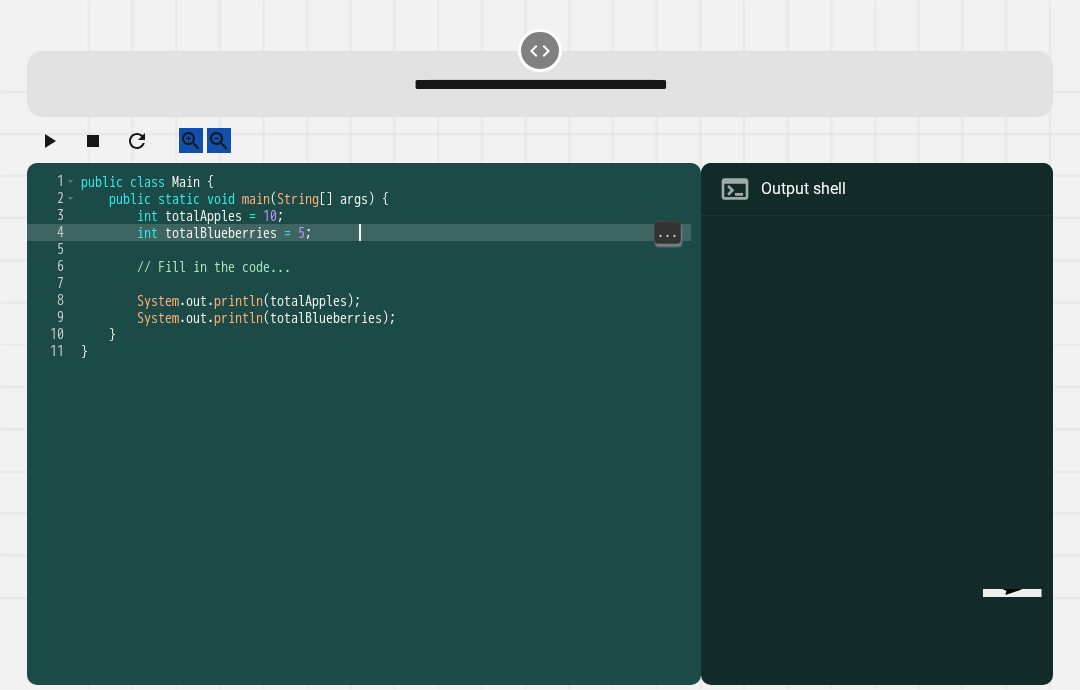 click on "public   class   Main   {      public   static   void   main ( String [ ]   args )   {           int   totalApples   =   10 ;           int   totalBlueberries   =   5 ;                     // Fill in the code...                     System . out . println ( totalApples ) ;           System . out . println ( totalBlueberries ) ;      } }" at bounding box center [384, 462] 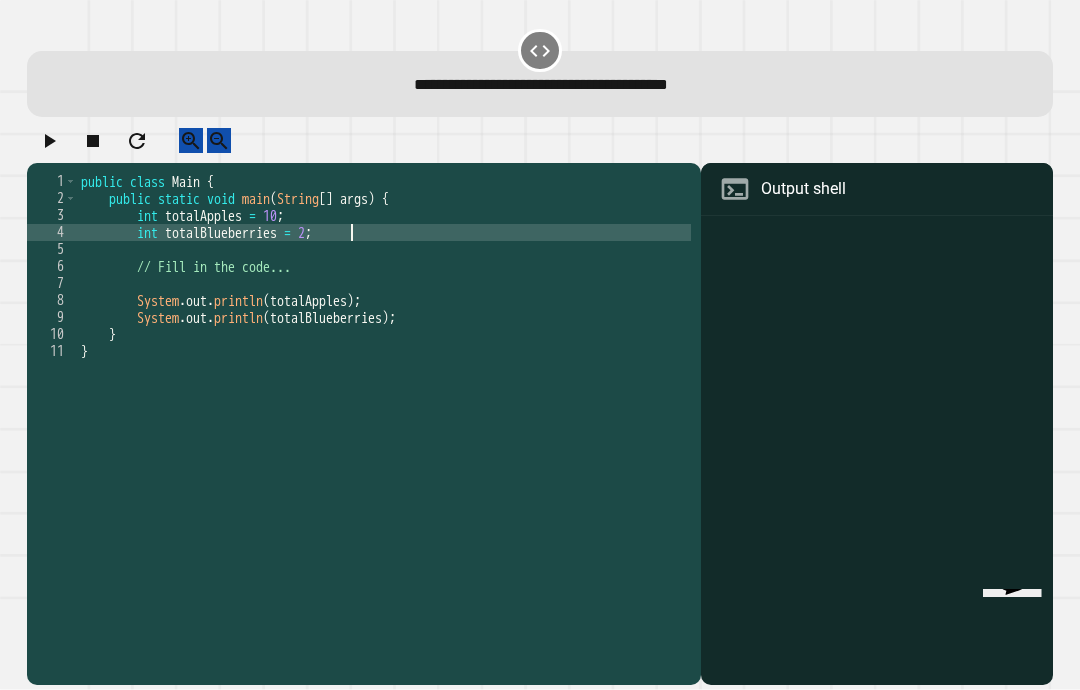 type on "**********" 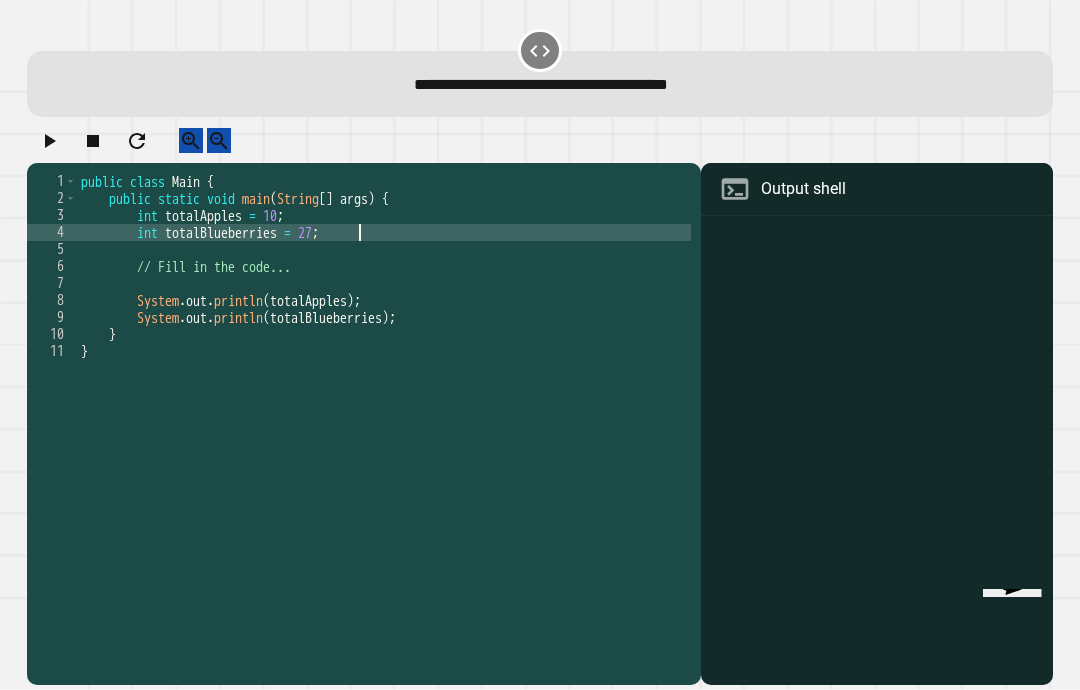scroll, scrollTop: 18, scrollLeft: 39, axis: both 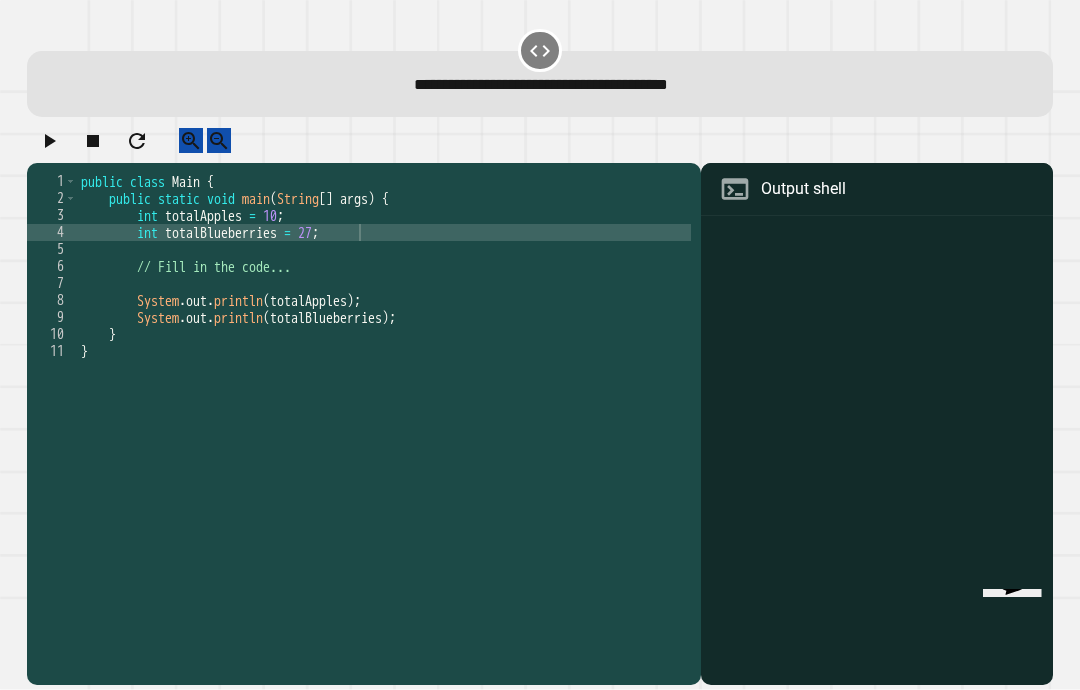 click 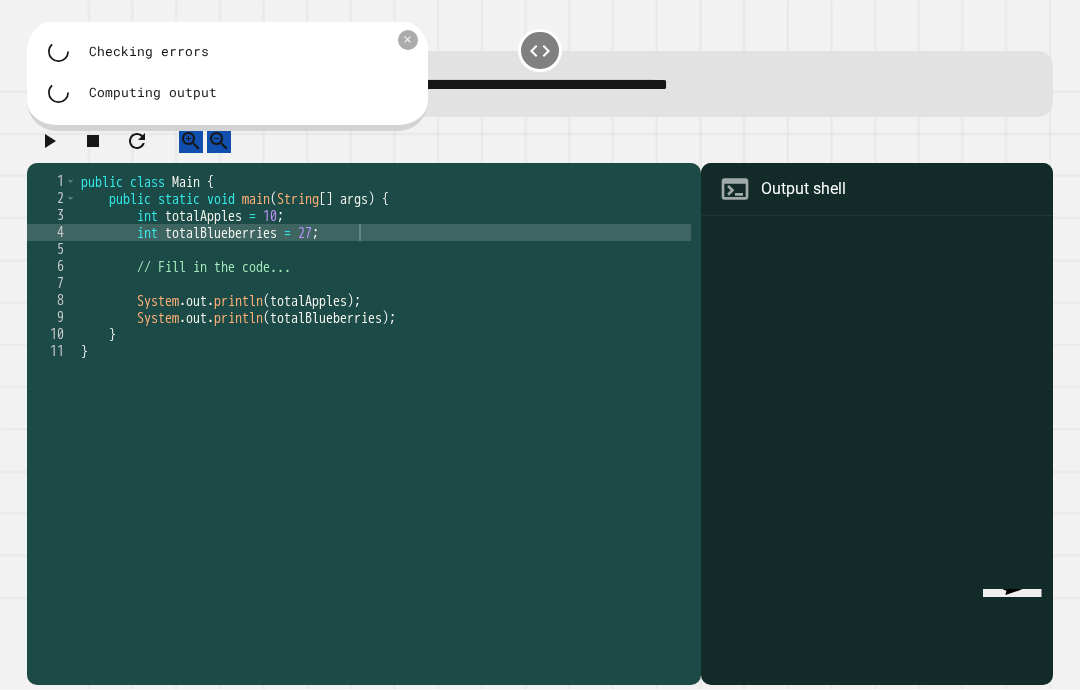 scroll, scrollTop: 0, scrollLeft: 0, axis: both 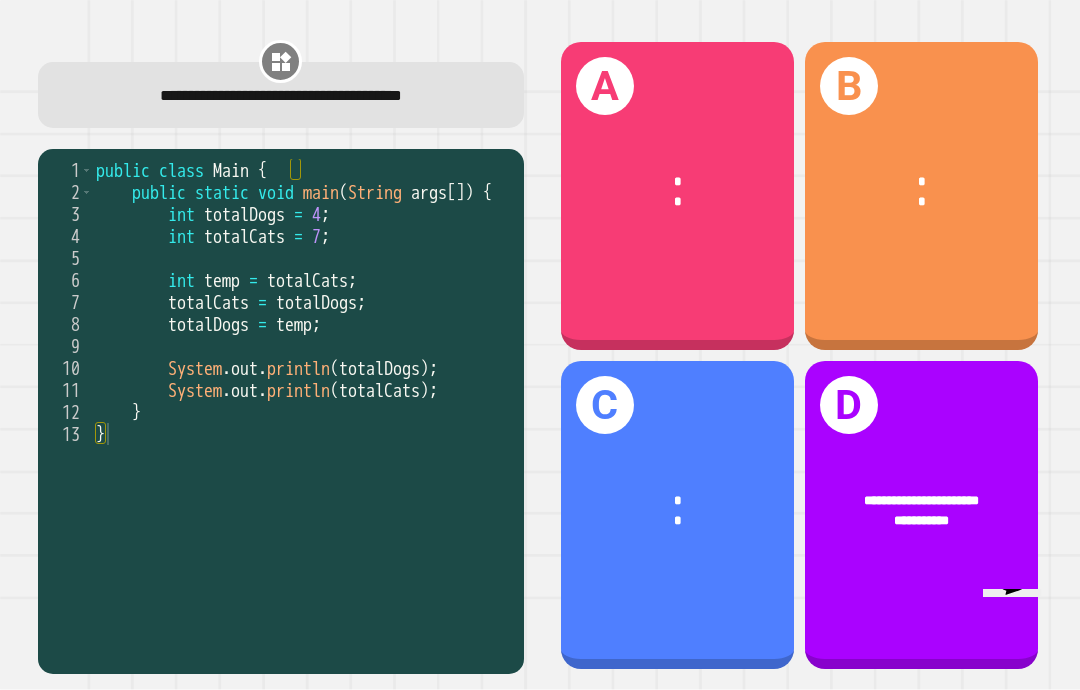 click on "B * *" at bounding box center [921, 196] 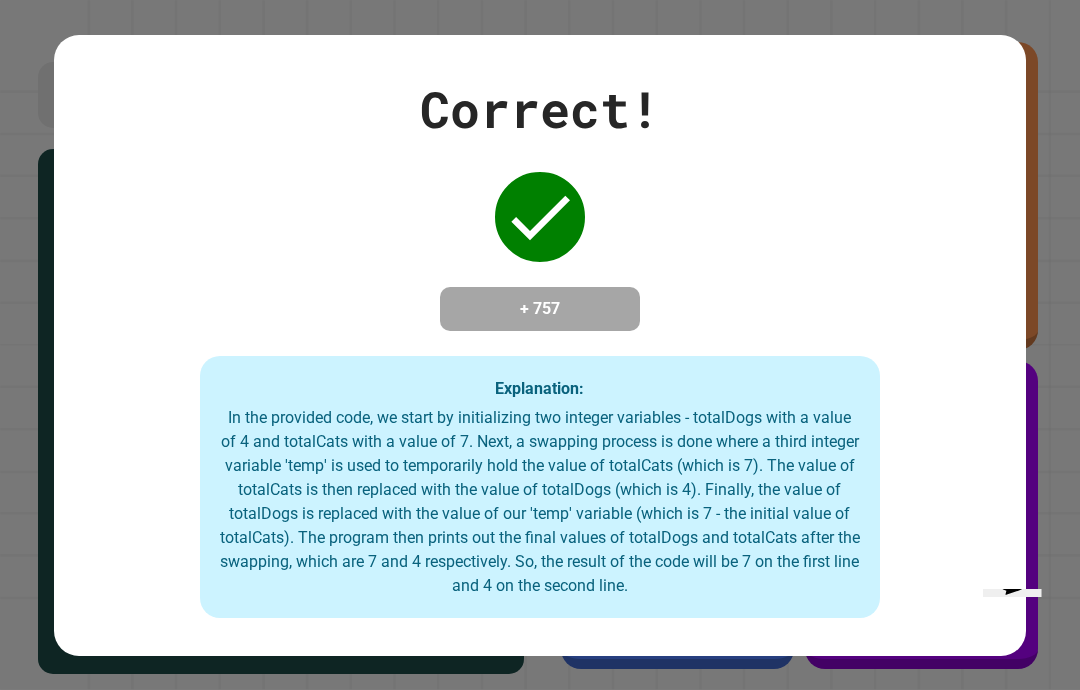 scroll, scrollTop: 80, scrollLeft: 0, axis: vertical 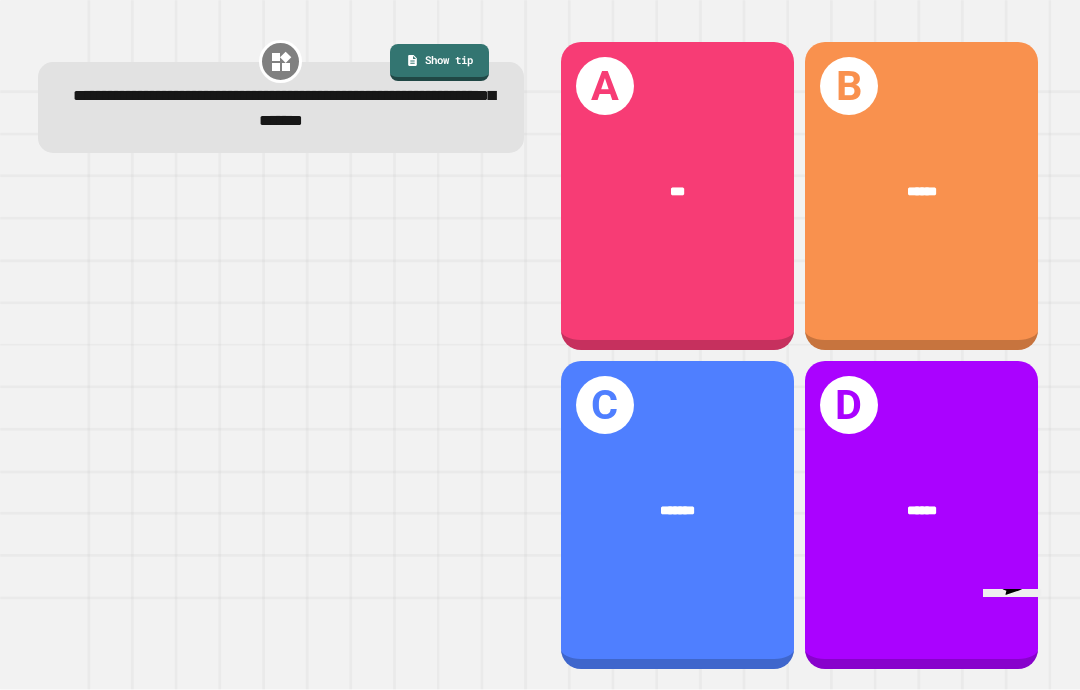 click on "Show tip" at bounding box center (439, 62) 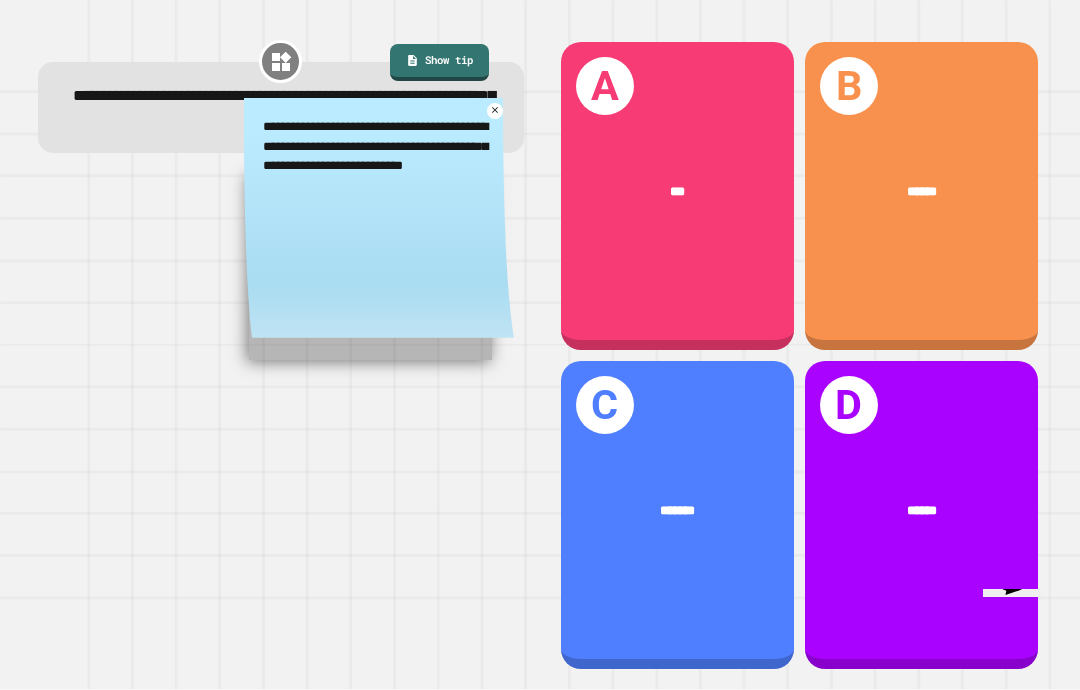click on "**********" at bounding box center (379, 146) 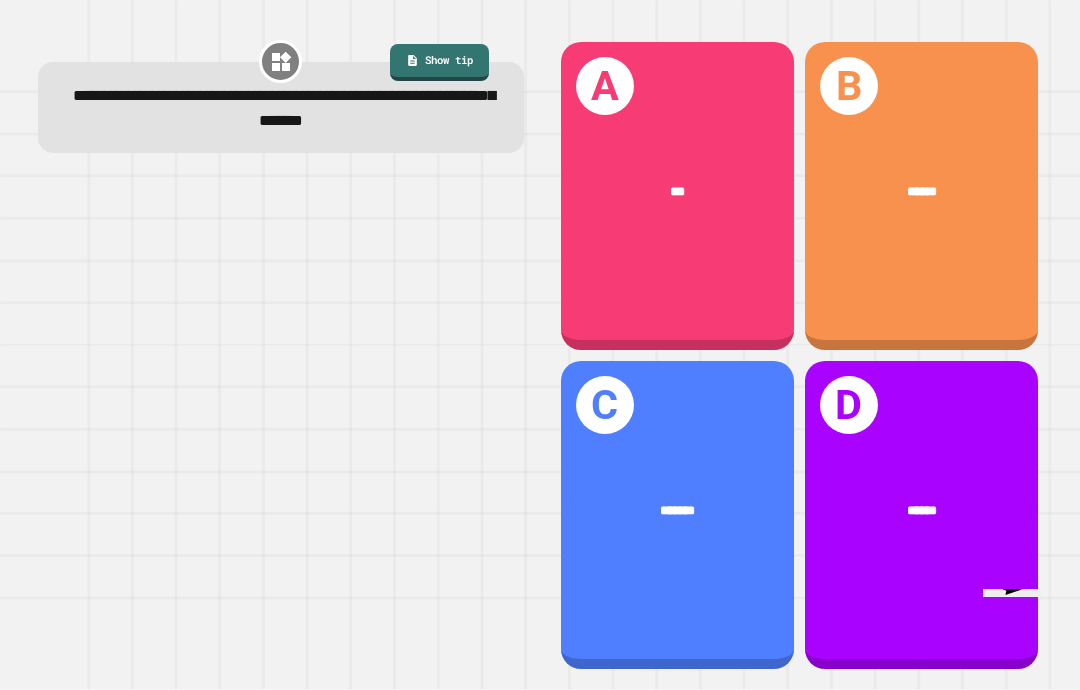 click on "*******" at bounding box center [677, 509] 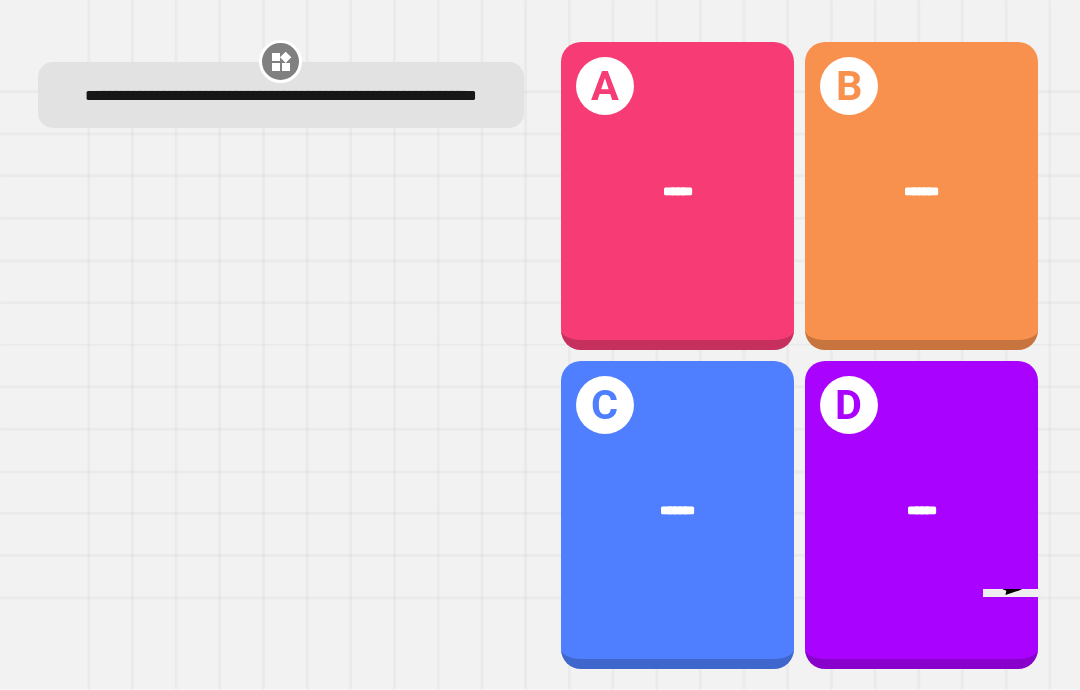click on "A ******" at bounding box center (677, 196) 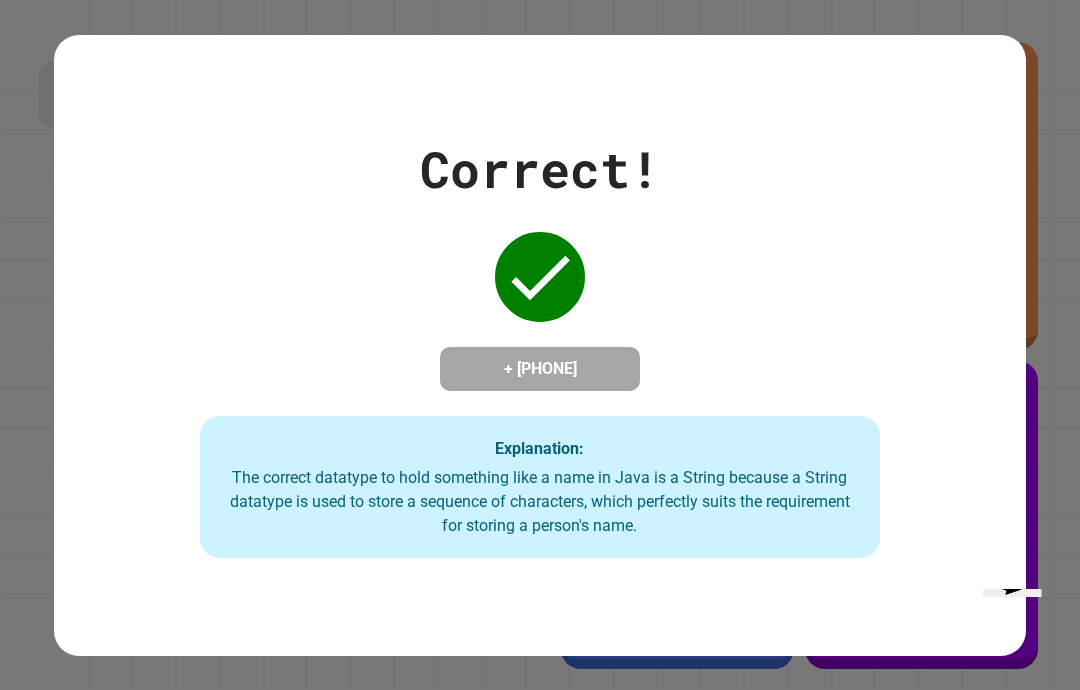 scroll, scrollTop: 80, scrollLeft: 0, axis: vertical 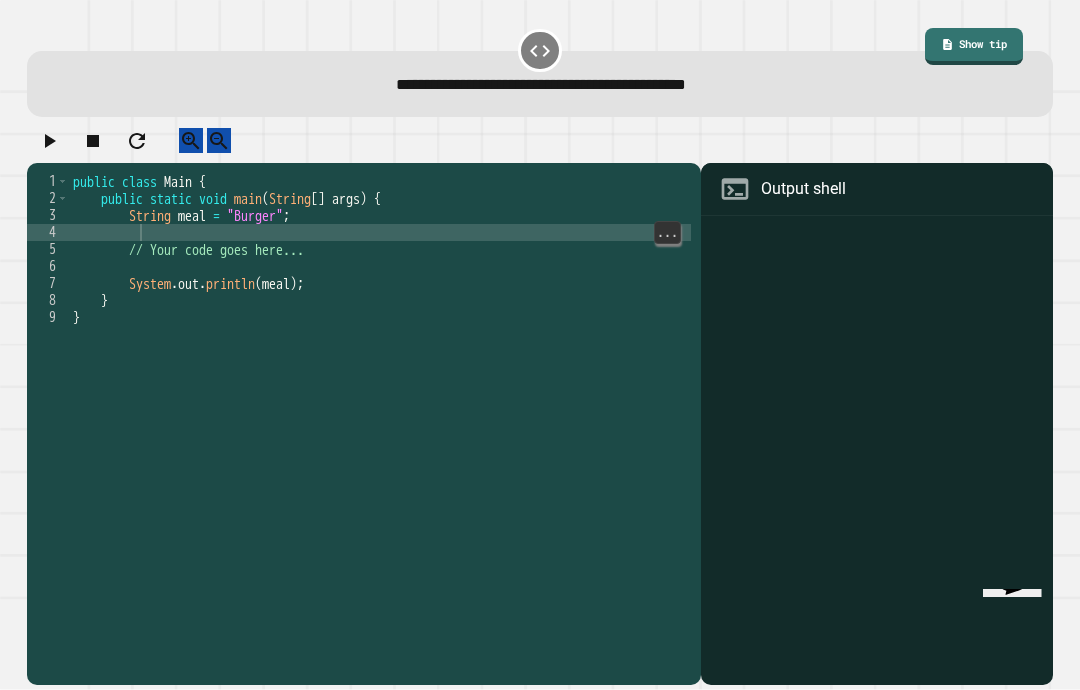 click on "public   class   Main   {      public   static   void   main ( String [ ]   args )   {           String   meal   =   "Burger" ;                     // Your code goes here...                     System . out . println ( meal ) ;      } }" at bounding box center [380, 462] 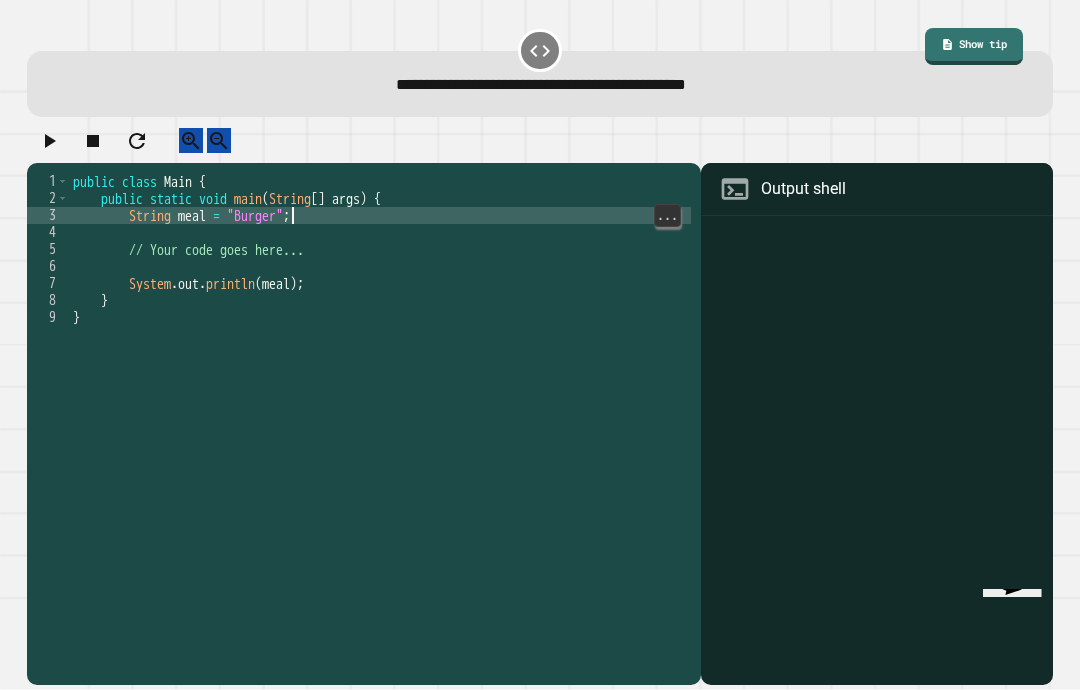 click on "public   class   Main   {      public   static   void   main ( String [ ]   args )   {           String   meal   =   "Burger" ;                     // Your code goes here...                     System . out . println ( meal ) ;      } }" at bounding box center (380, 462) 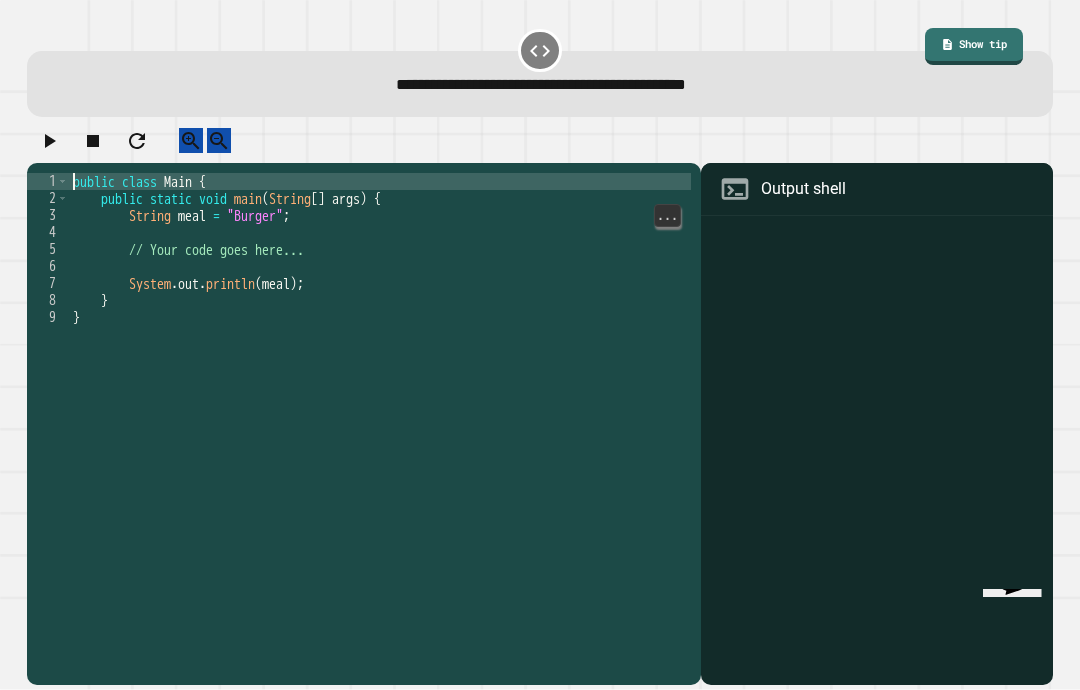 scroll, scrollTop: 37, scrollLeft: 70, axis: both 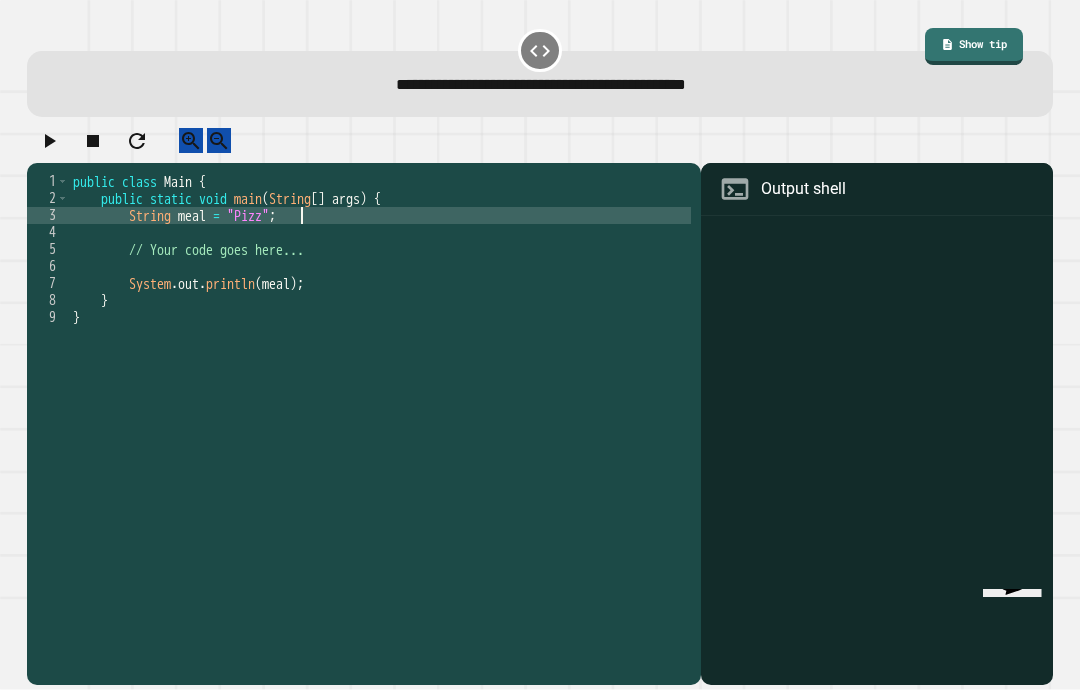type on "**********" 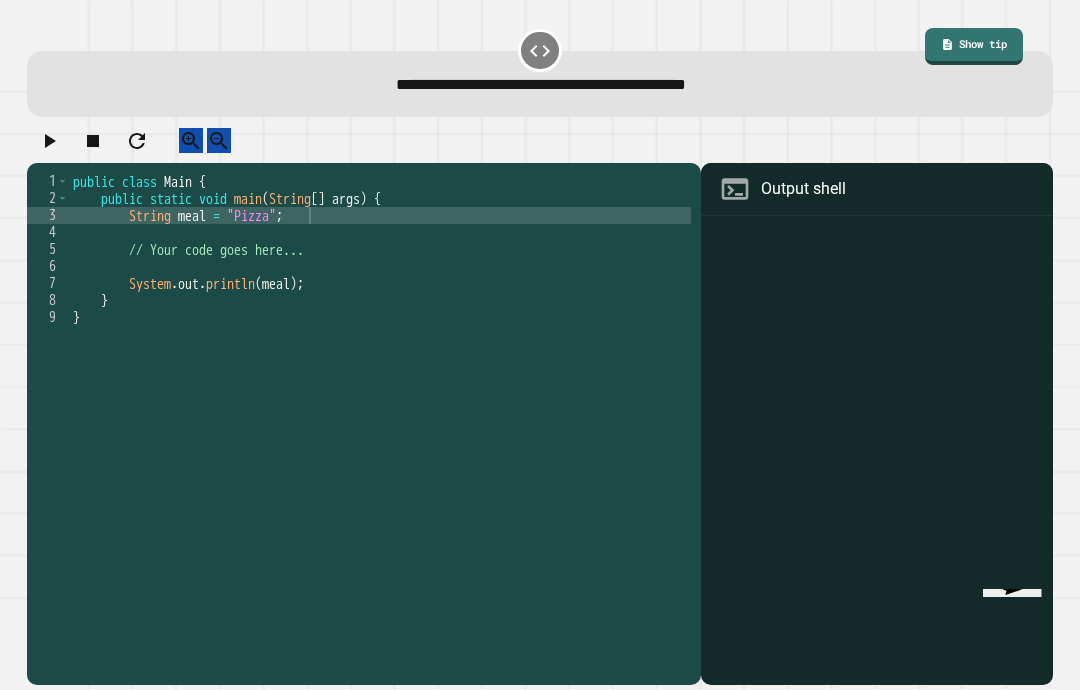 click 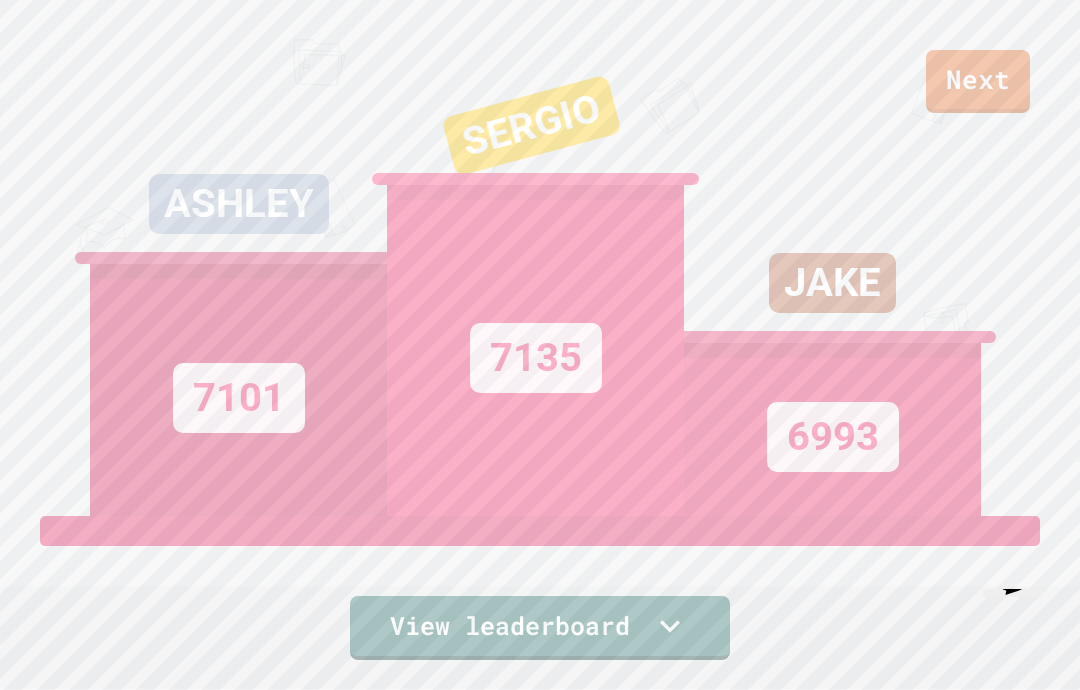 click on "Next" at bounding box center (978, 81) 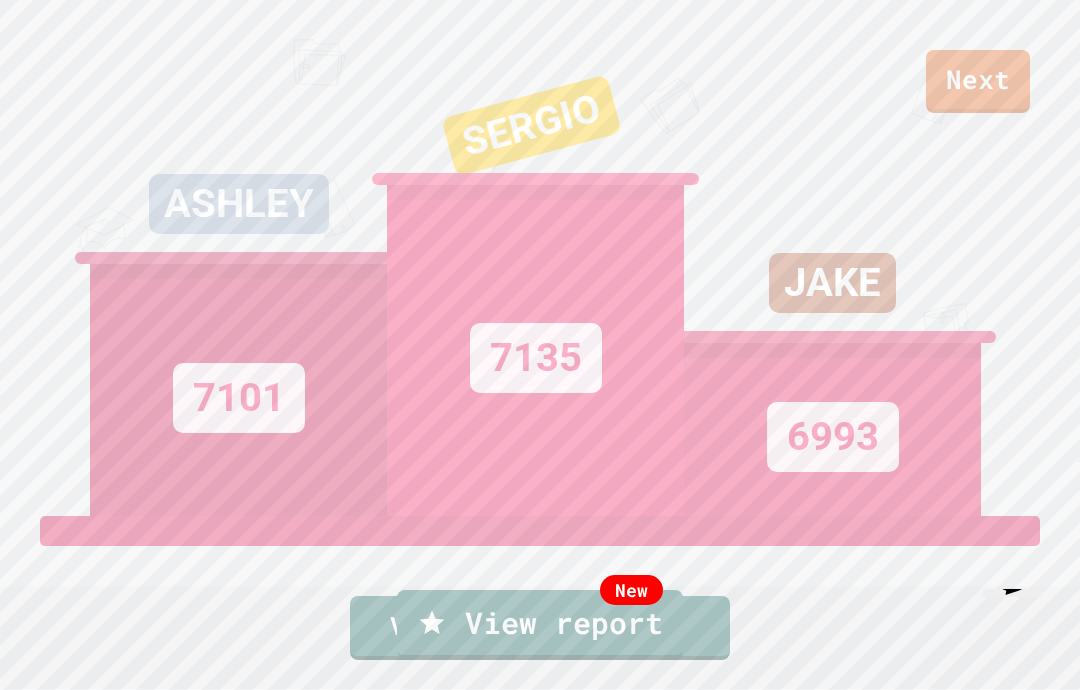 click on "Exit" at bounding box center (981, 741) 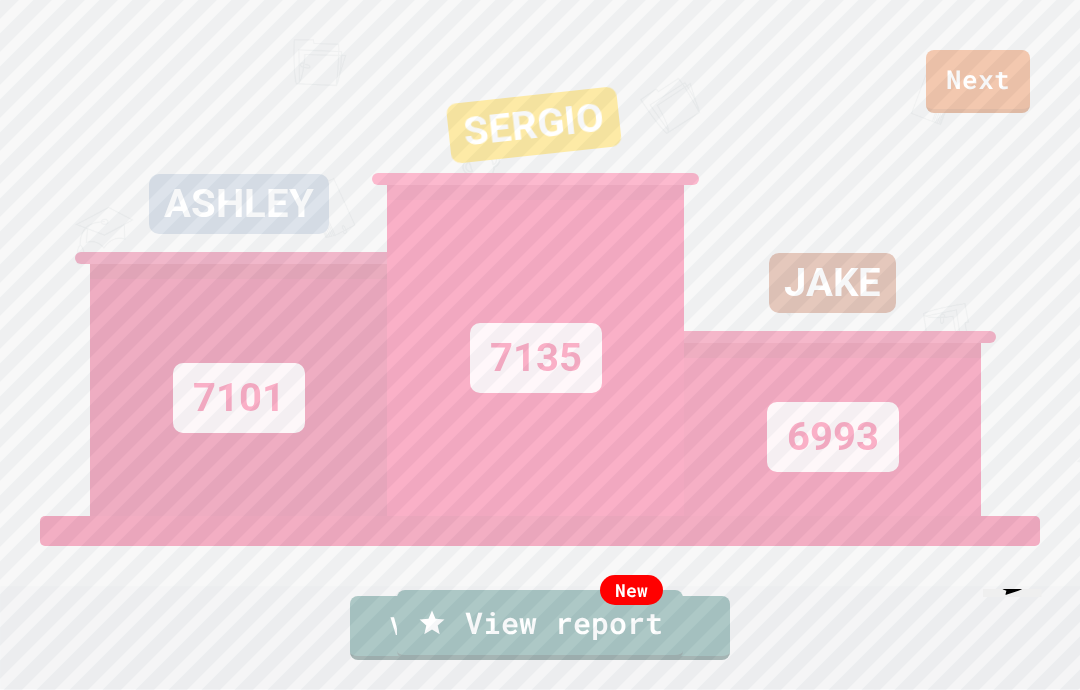 click at bounding box center [540, 3982] 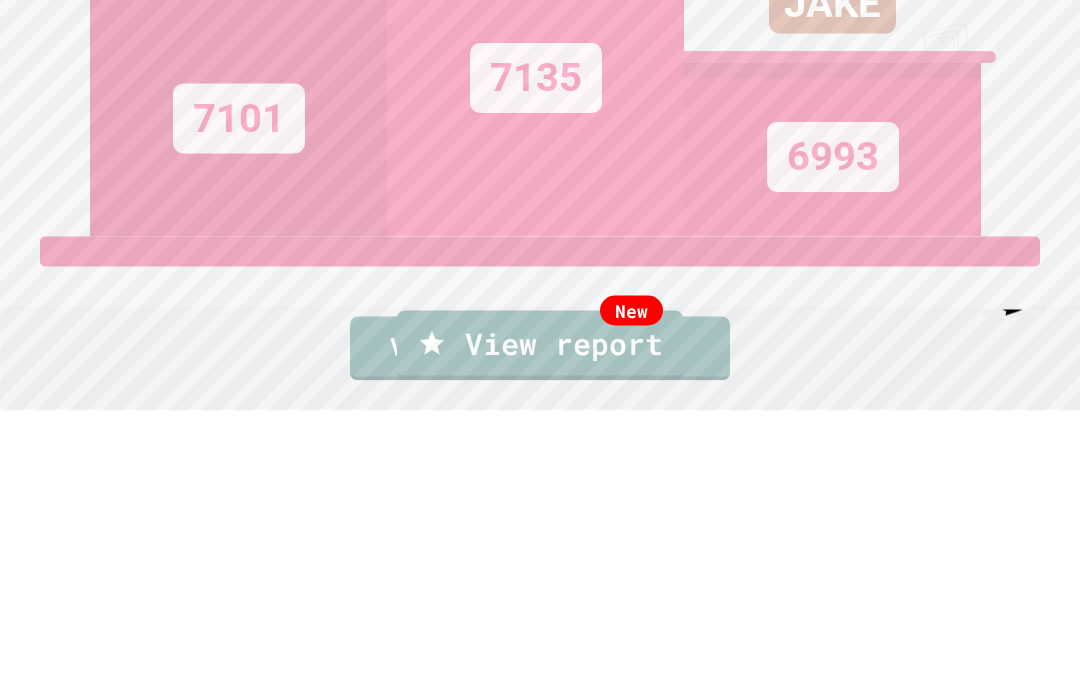 click on "No" at bounding box center (540, 3328) 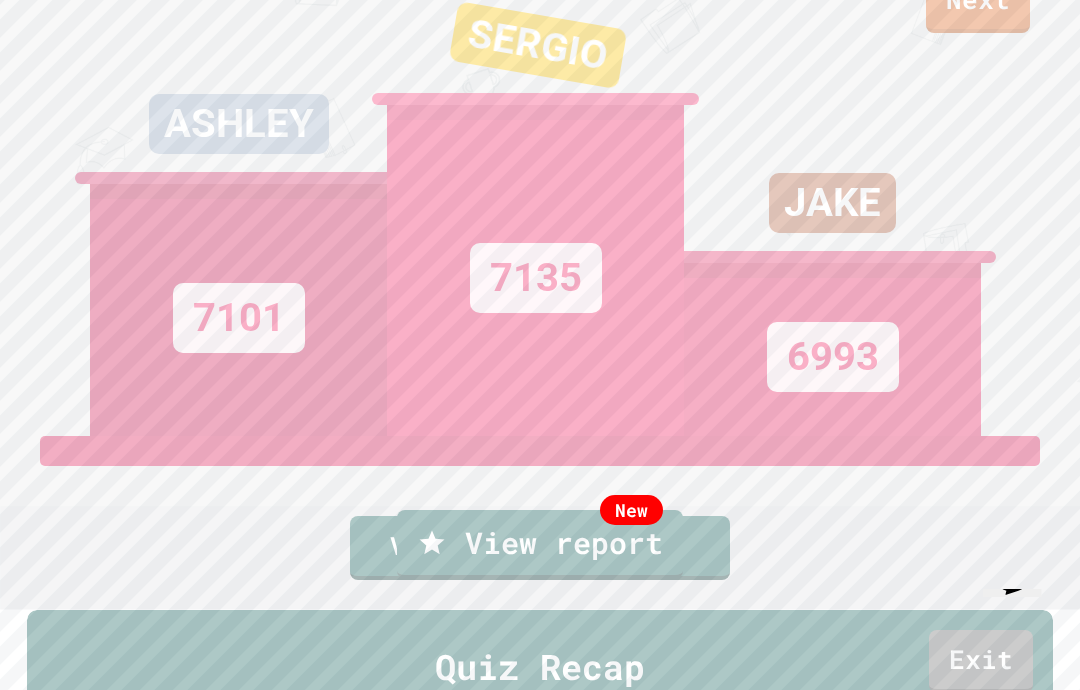 click on "Submit" at bounding box center (540, 3950) 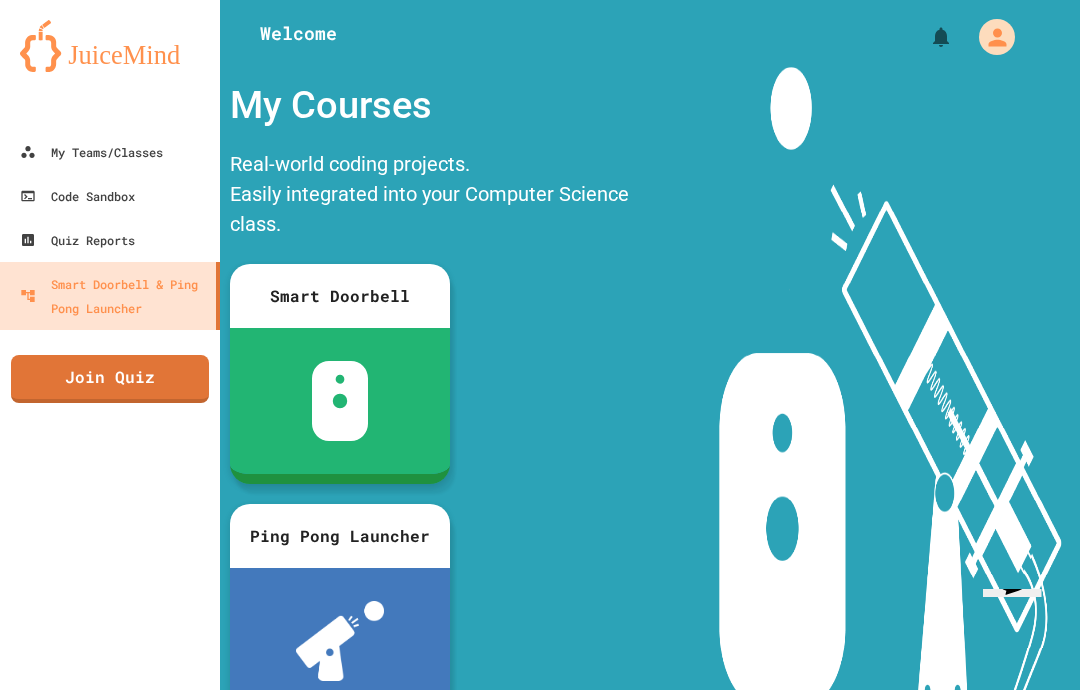click on "Join Quiz" at bounding box center [110, 379] 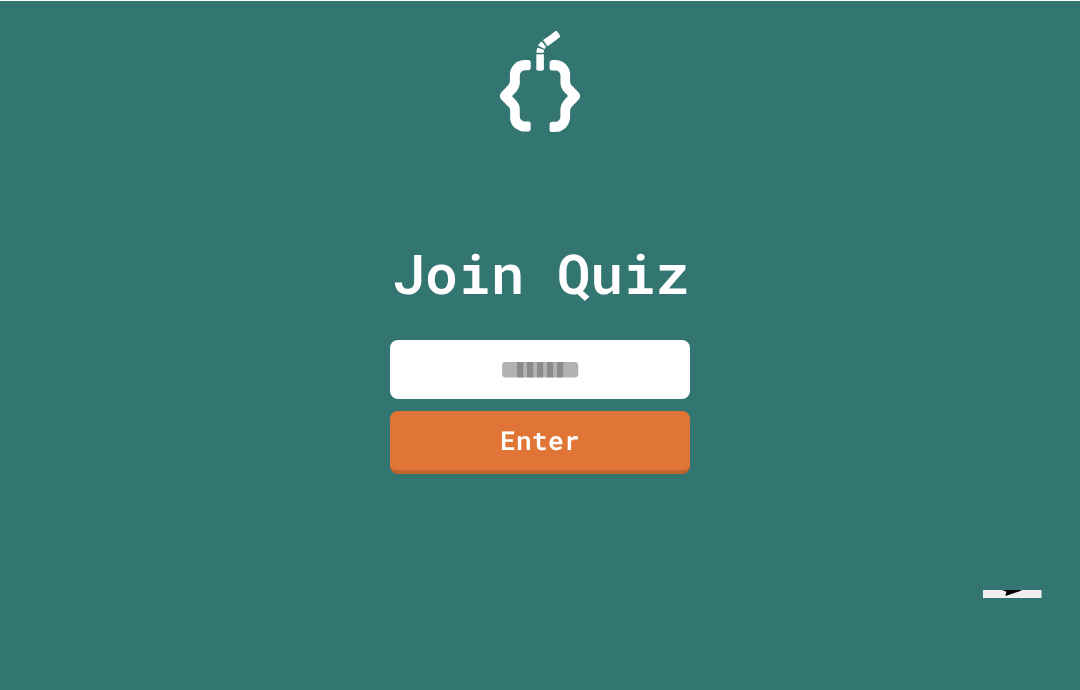 scroll, scrollTop: 68, scrollLeft: 0, axis: vertical 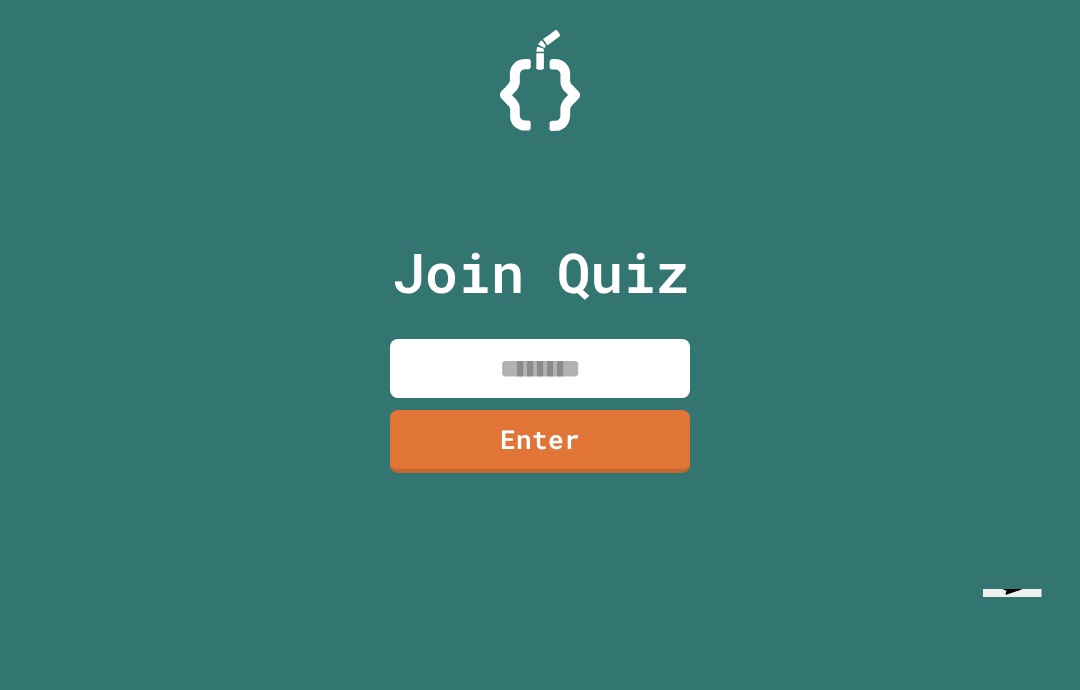 click on "Enter" at bounding box center [540, 441] 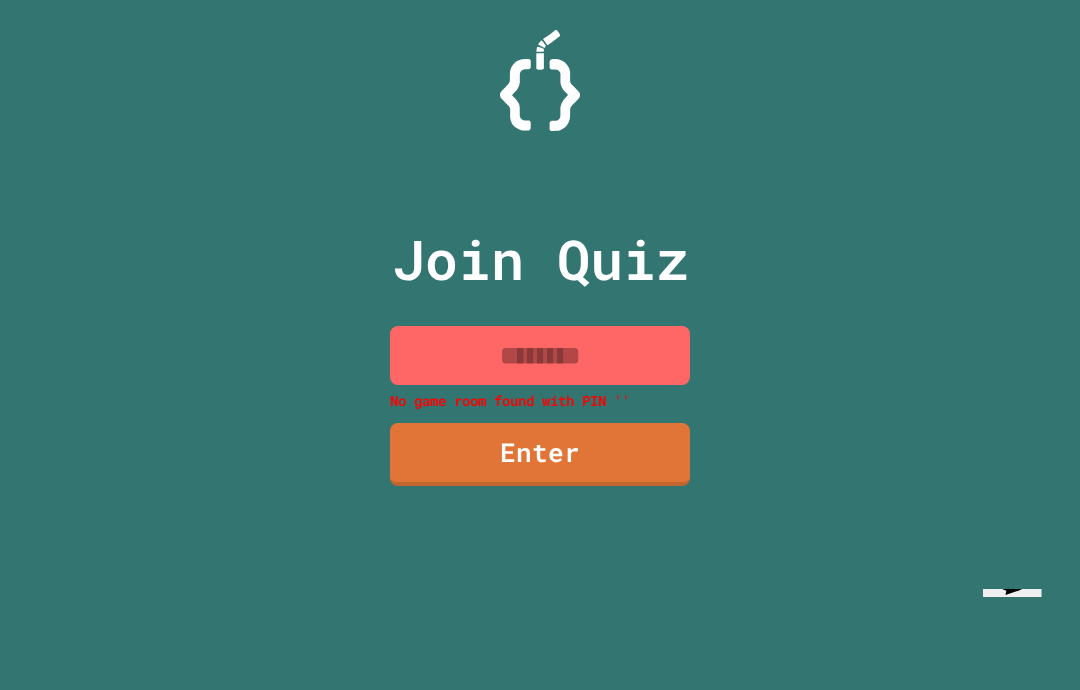 click at bounding box center [540, 355] 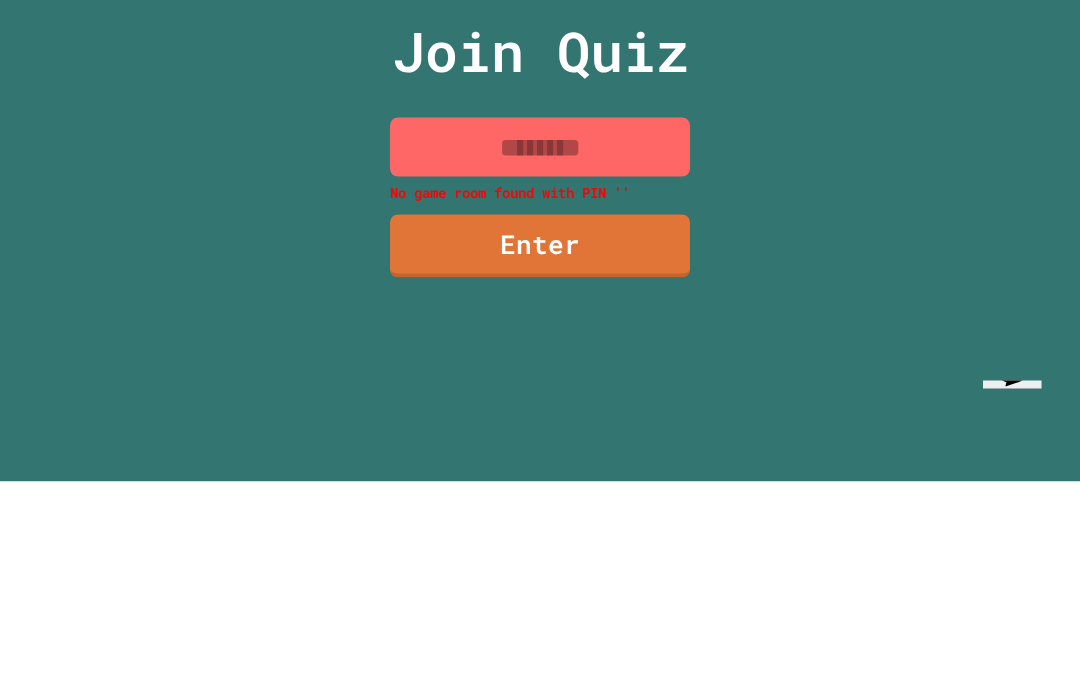 scroll, scrollTop: 80, scrollLeft: 0, axis: vertical 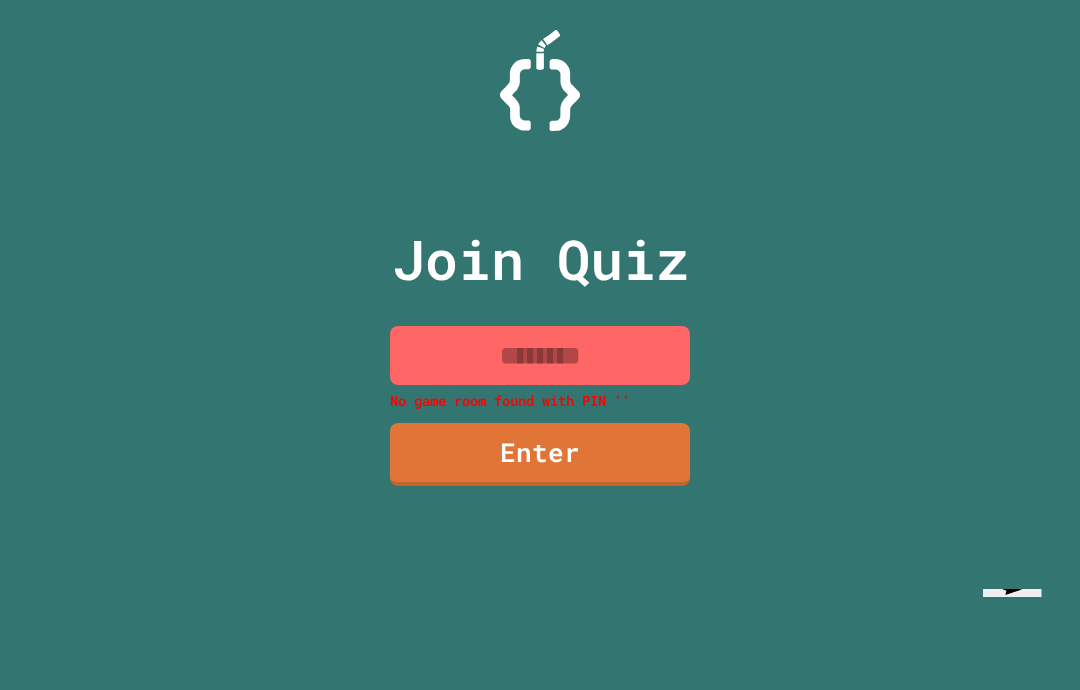 click at bounding box center (540, 355) 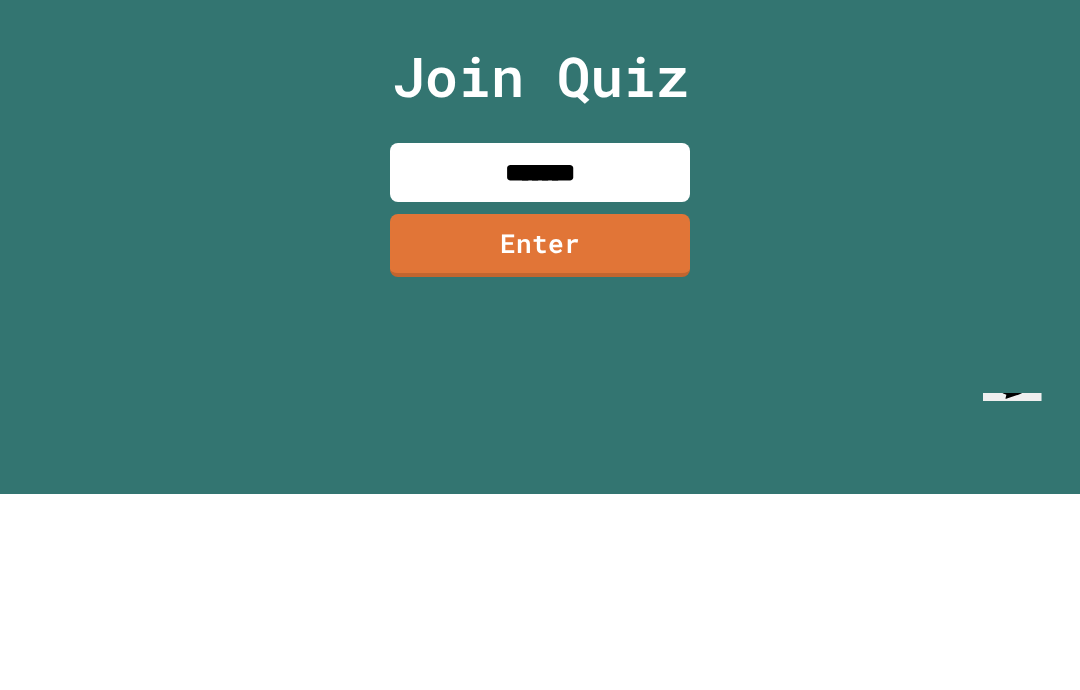 type on "********" 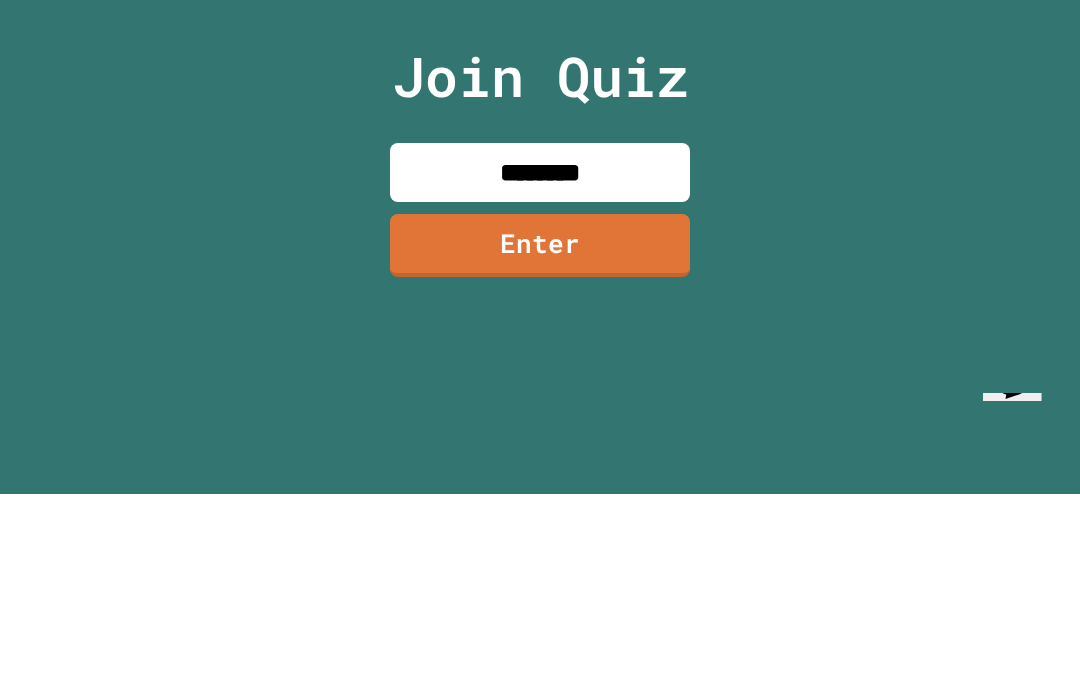 click on "Enter" at bounding box center [540, 441] 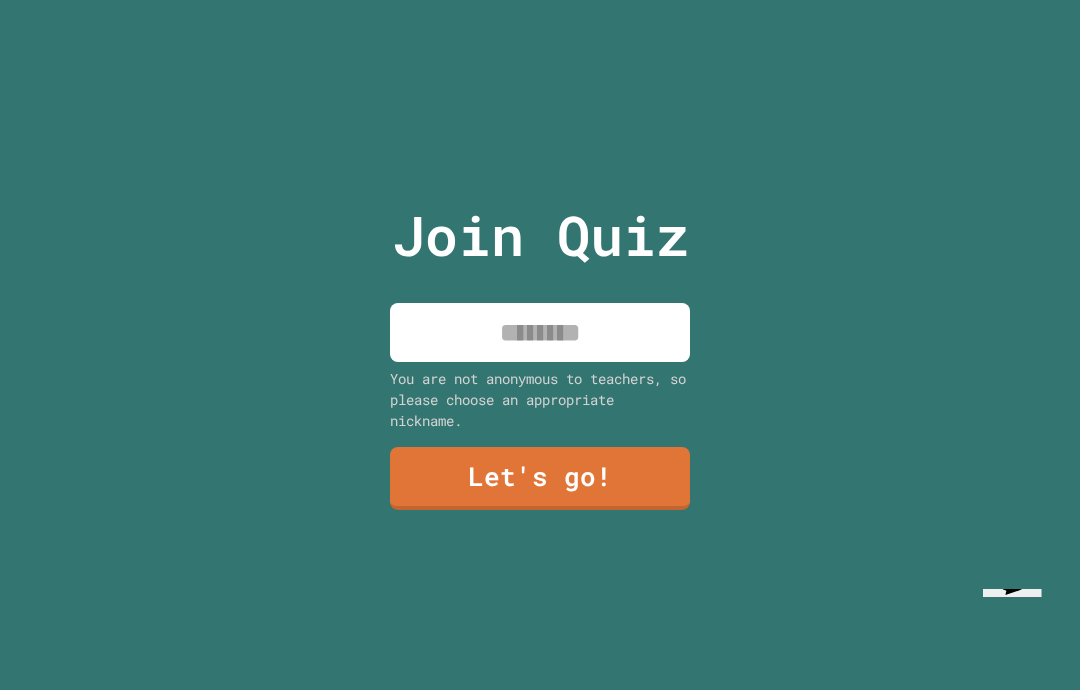 click at bounding box center [540, 332] 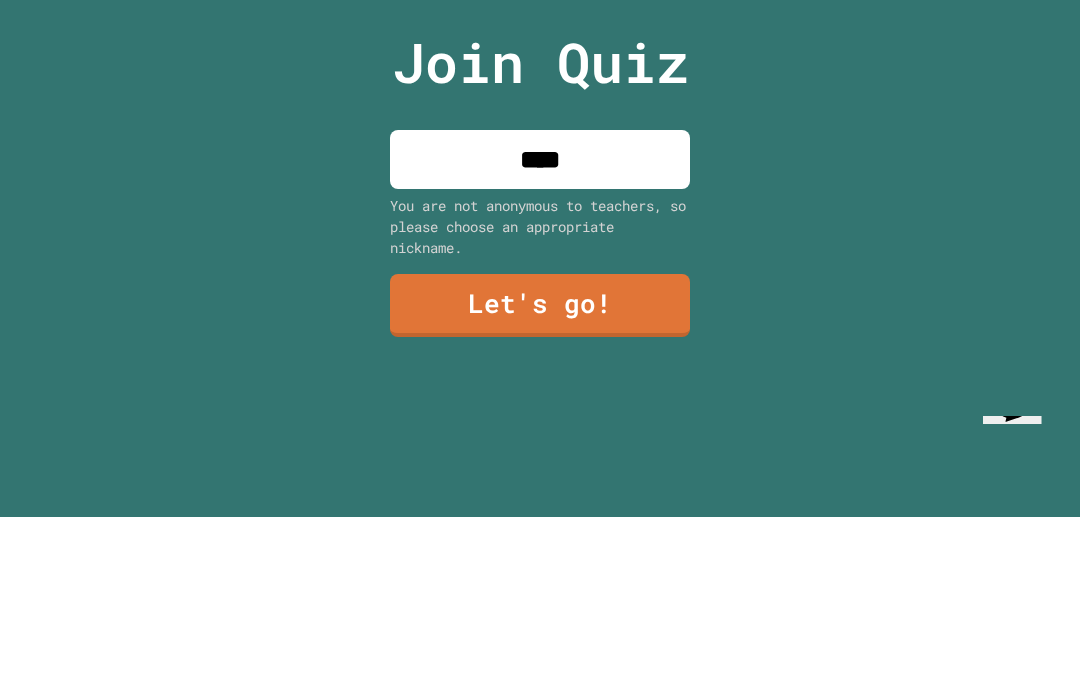 type on "*****" 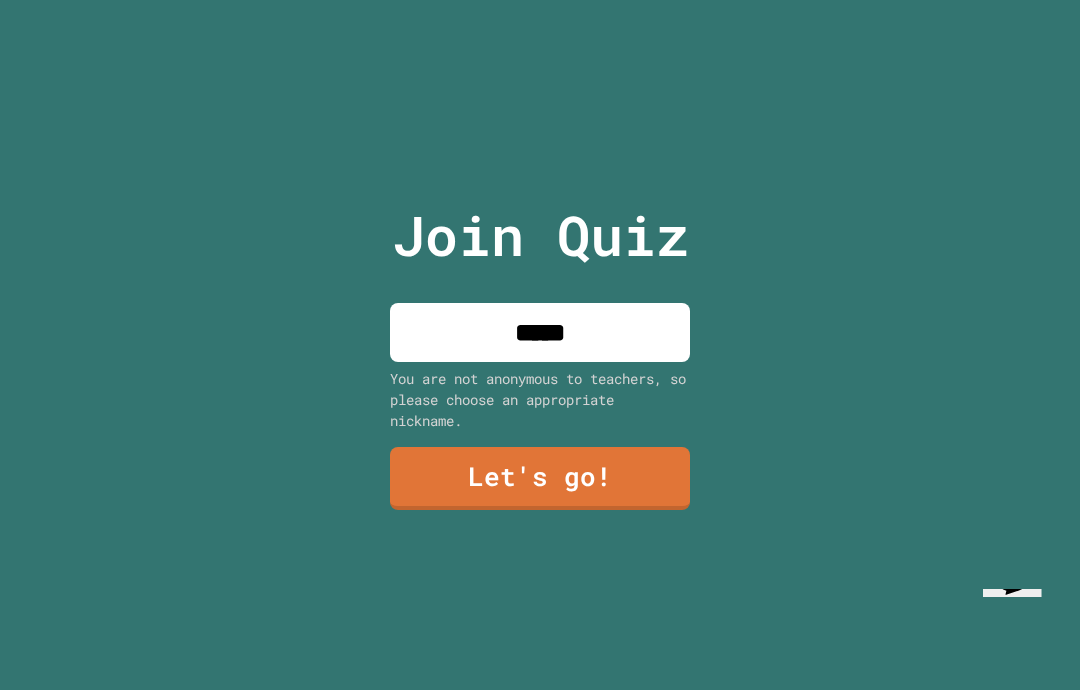 click on "Let's go!" at bounding box center (540, 478) 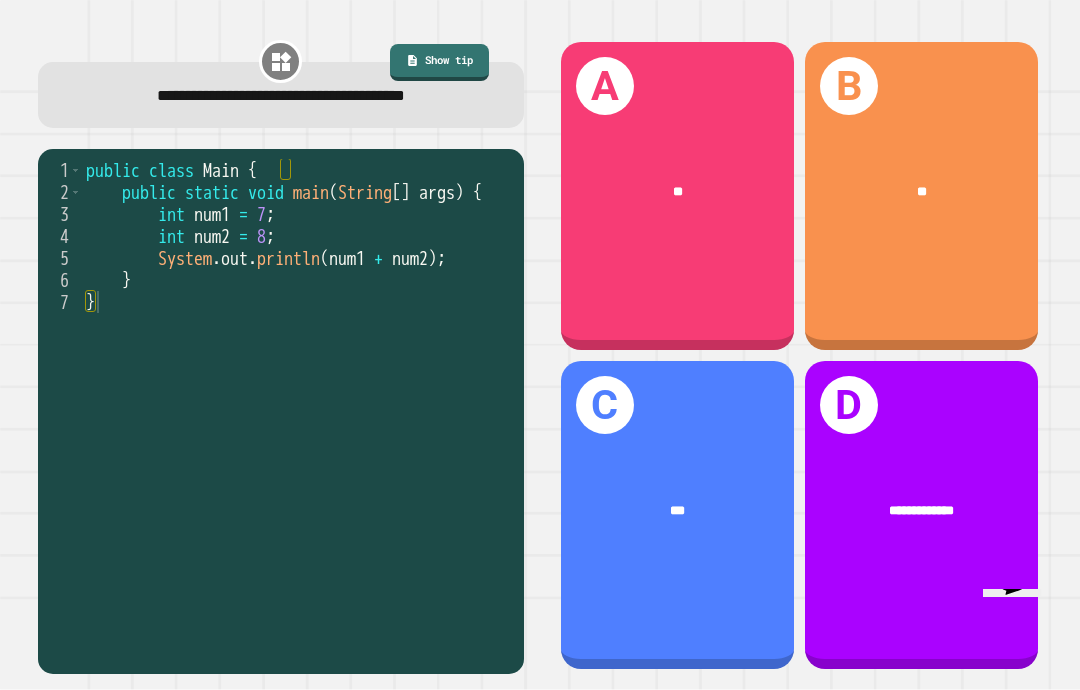 scroll, scrollTop: 6, scrollLeft: 0, axis: vertical 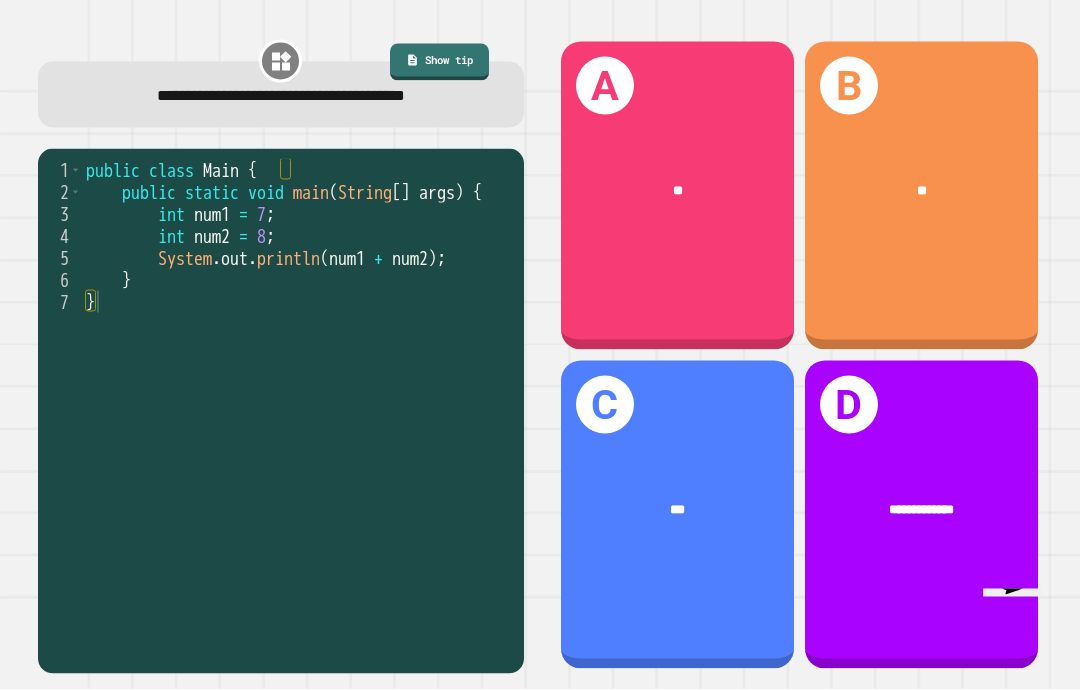 click on "**" at bounding box center [678, 190] 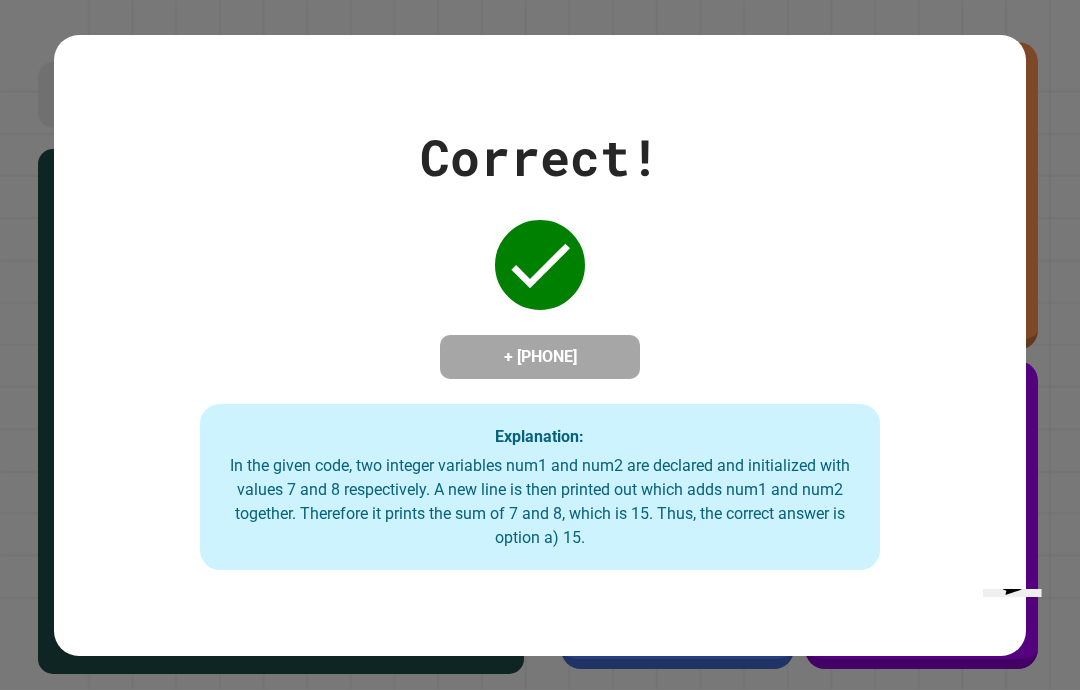 scroll, scrollTop: 0, scrollLeft: 0, axis: both 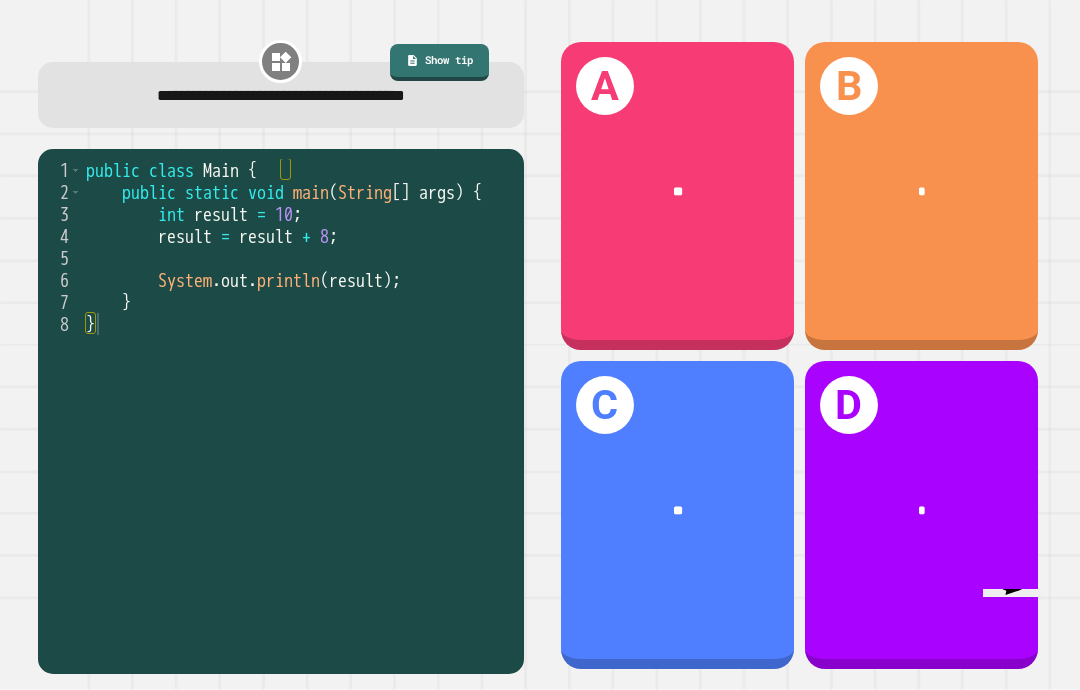 click on "**" at bounding box center (677, 510) 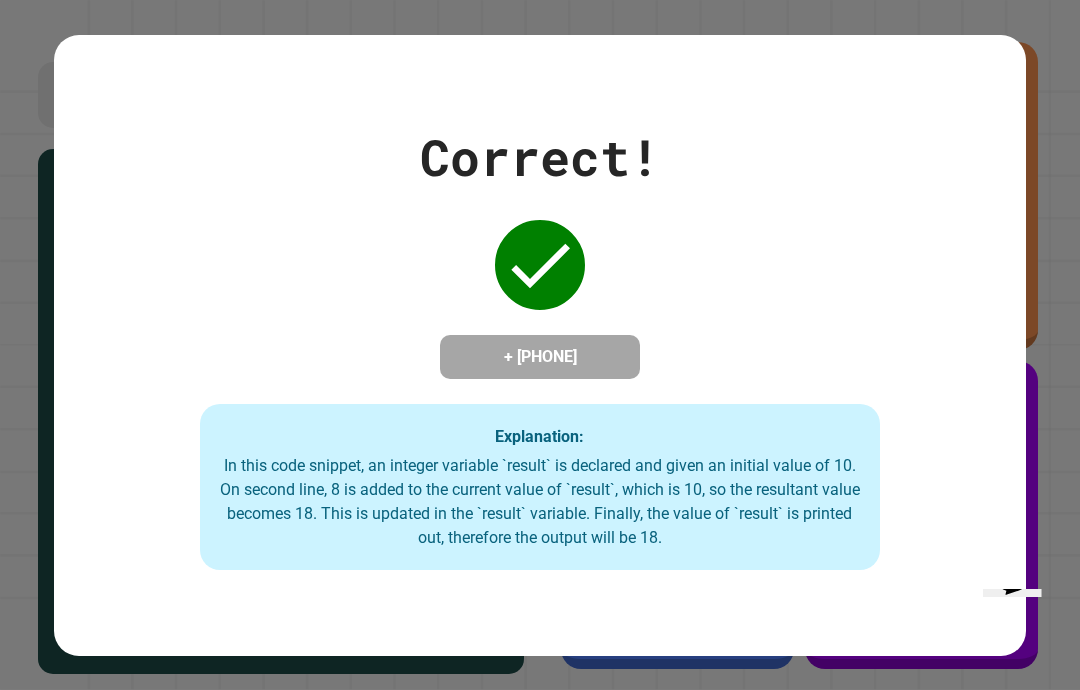 scroll, scrollTop: 0, scrollLeft: 0, axis: both 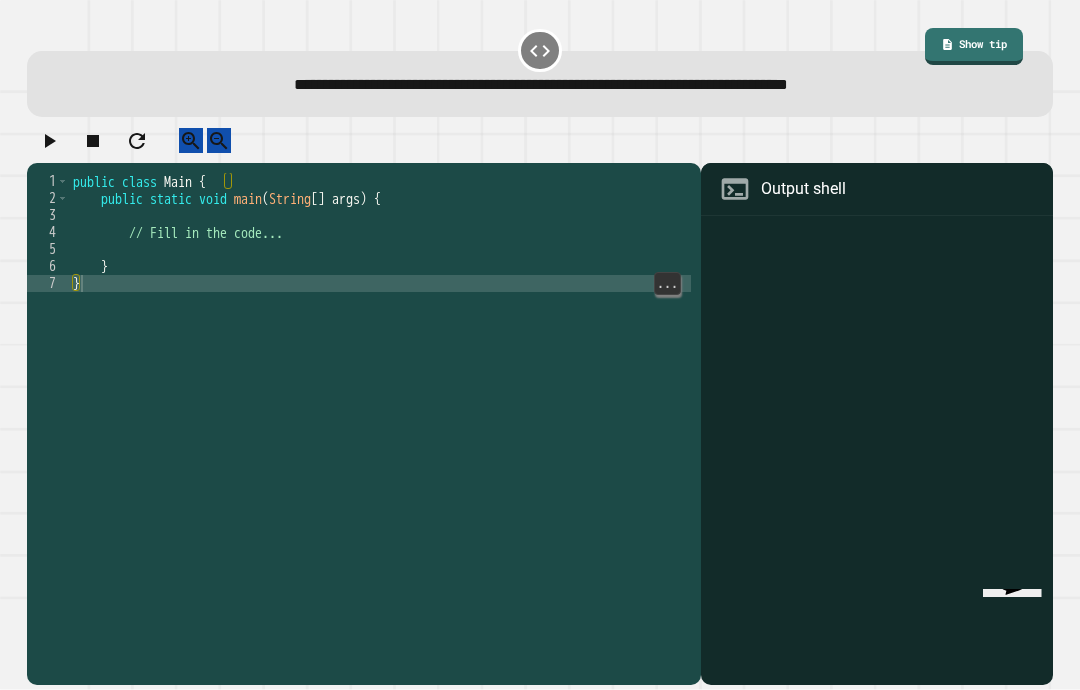 click on "public   class   Main   {      public   static   void   main ( String [ ]   args )   {           // Fill in the code...      } }" at bounding box center (380, 462) 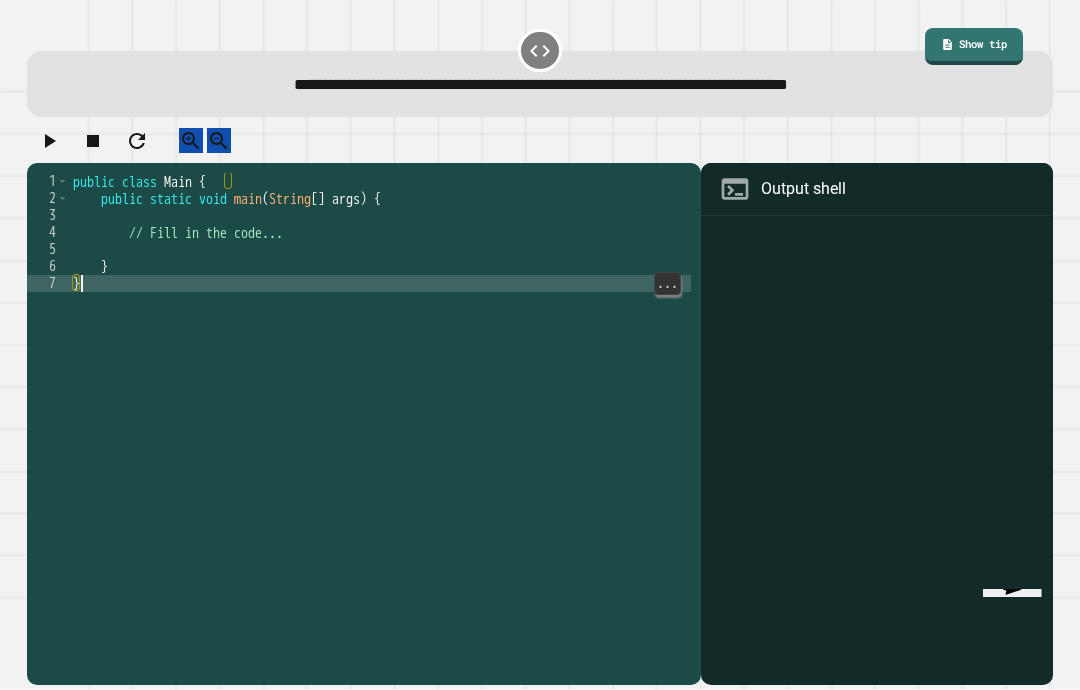 click on "Show tip" at bounding box center [974, 46] 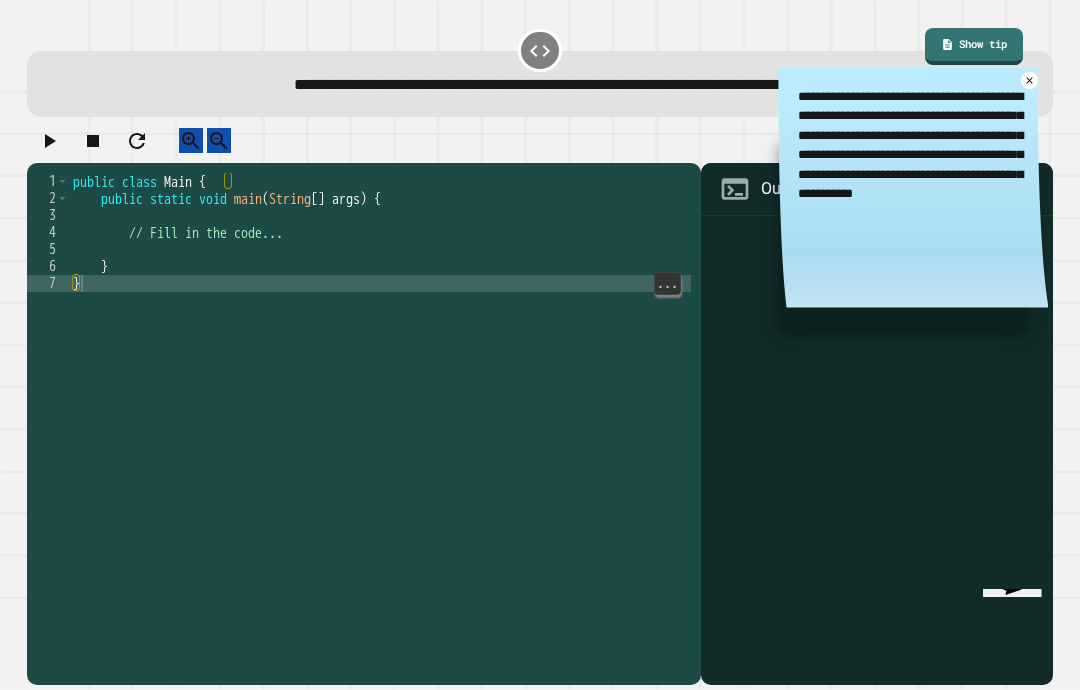 click on "public   class   Main   {      public   static   void   main ( String [ ]   args )   {           // Fill in the code...      } }" at bounding box center (380, 462) 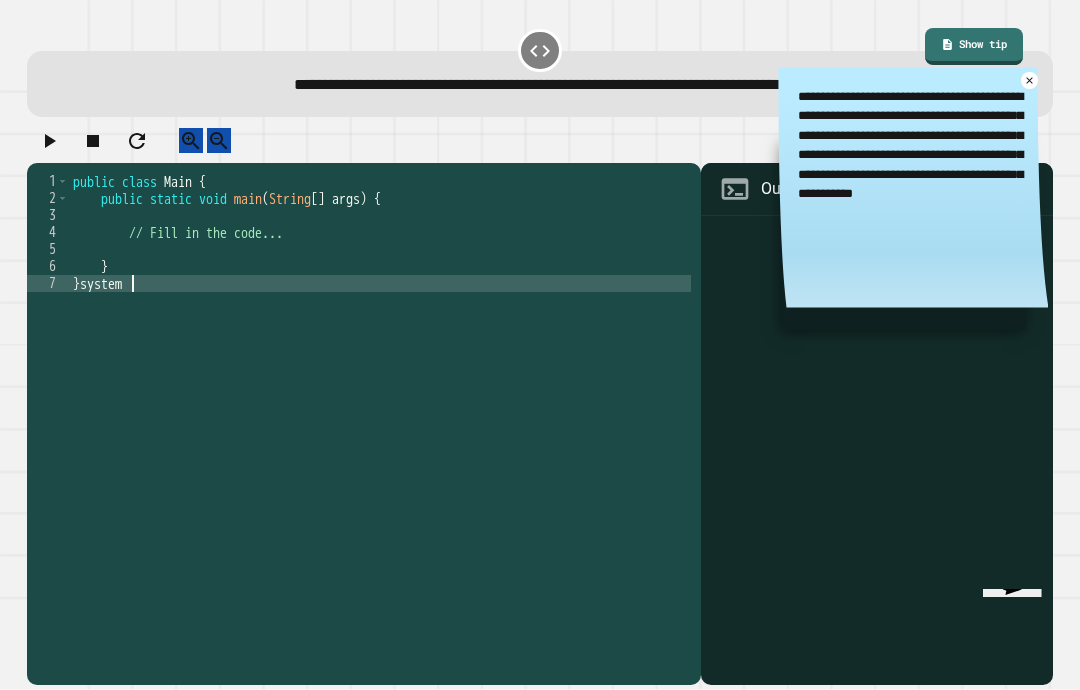 type on "********" 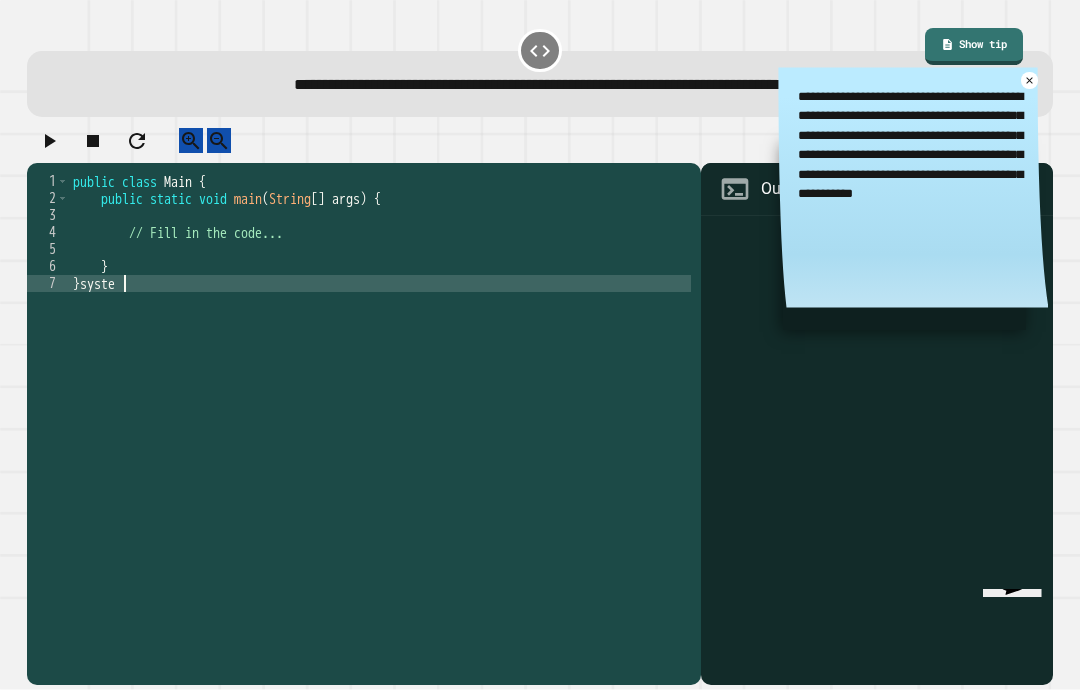 scroll, scrollTop: 18, scrollLeft: 70, axis: both 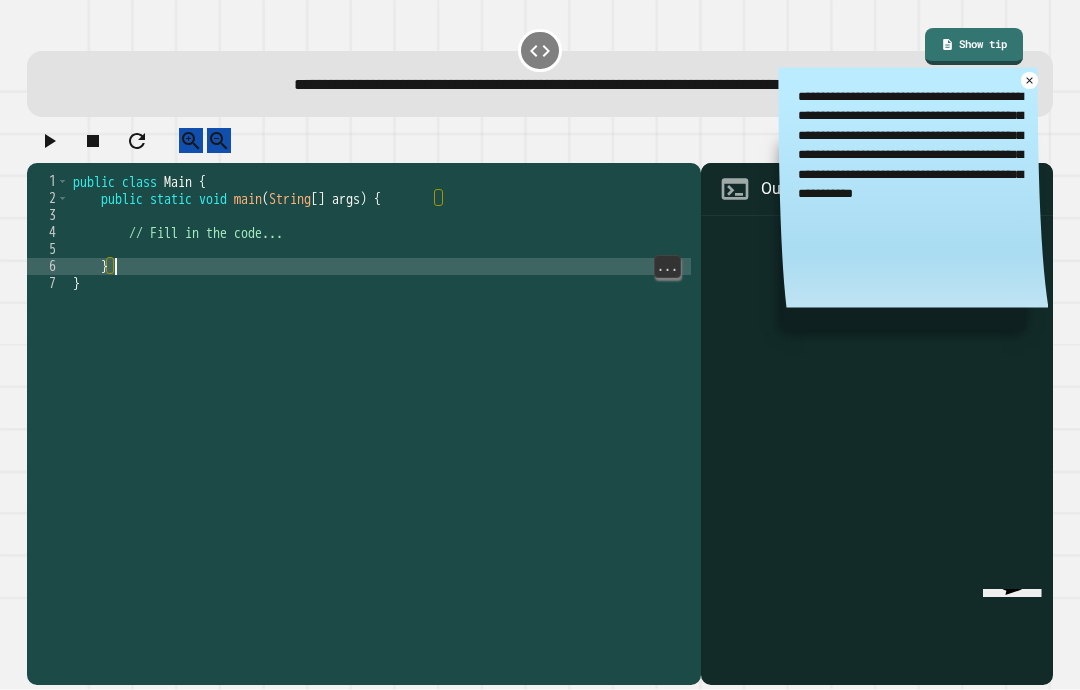 click on "public   class   Main   {      public   static   void   main ( String [ ]   args )   {           // Fill in the code...      } }" at bounding box center [380, 462] 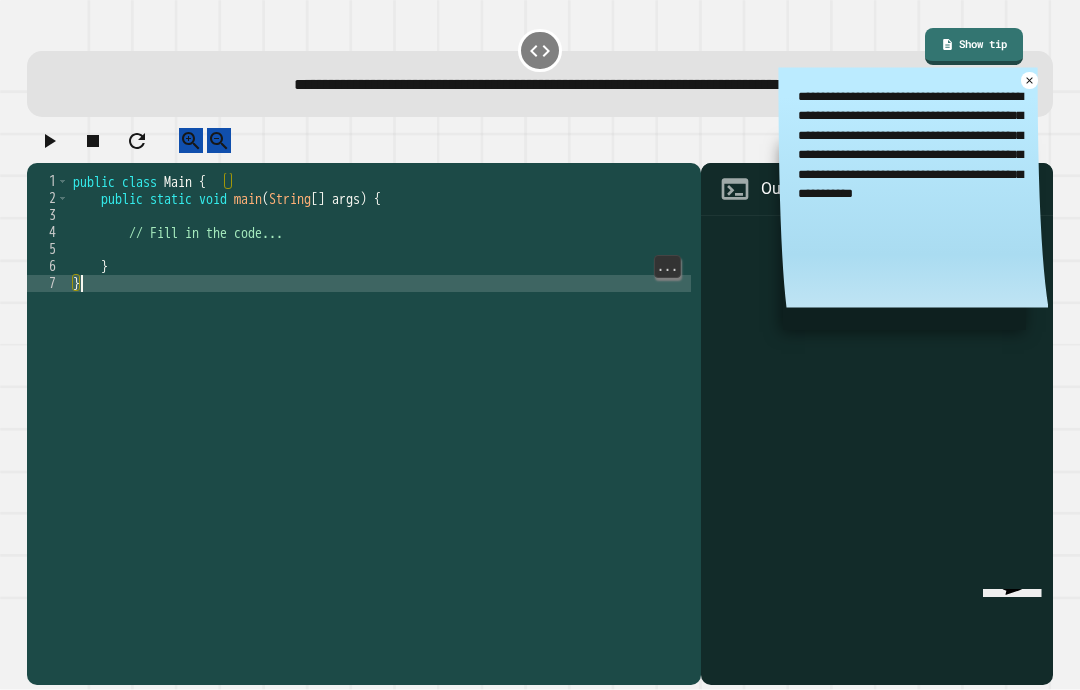 click 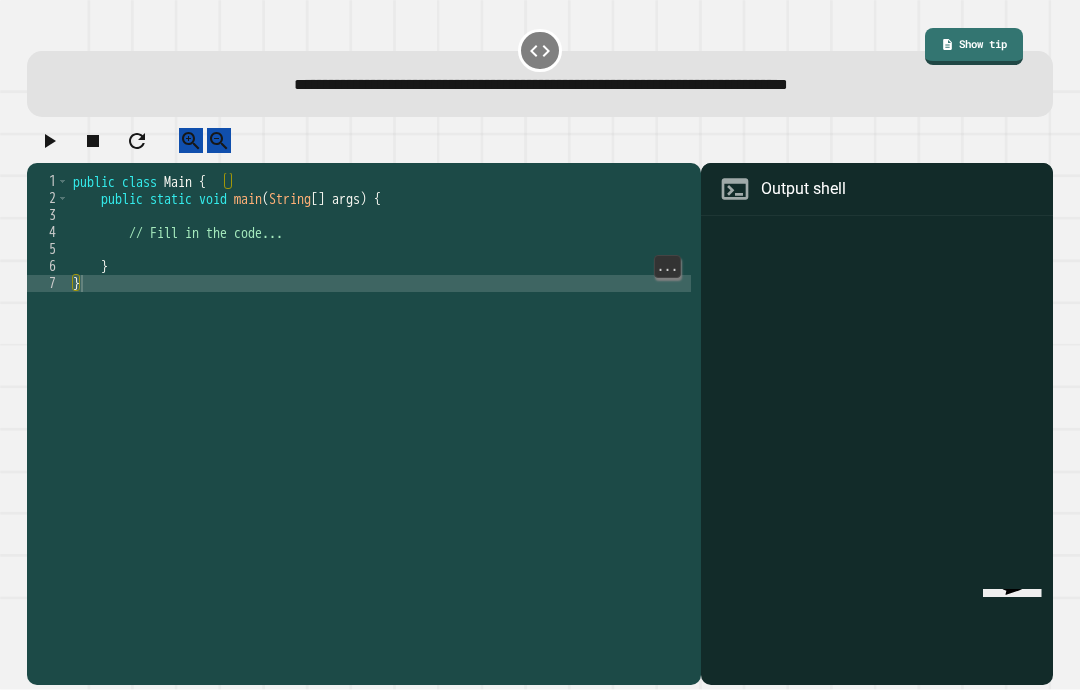 click 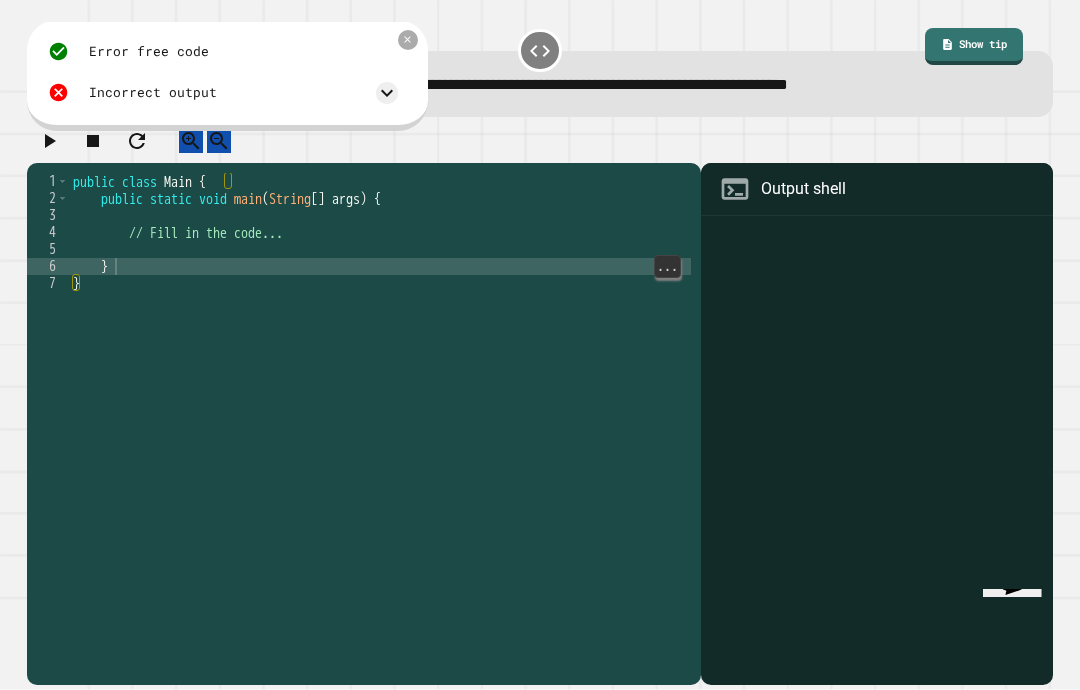 click on "public   class   Main   {      public   static   void   main ( String [ ]   args )   {           // Fill in the code...      } }" at bounding box center [380, 462] 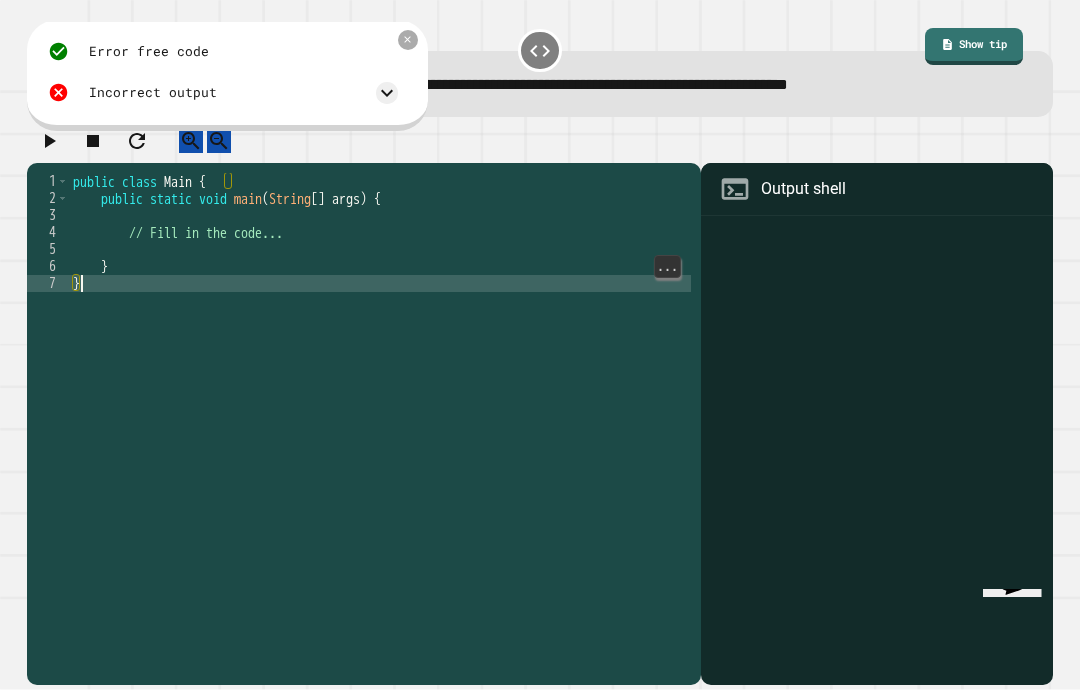 click on "**********" at bounding box center [540, 345] 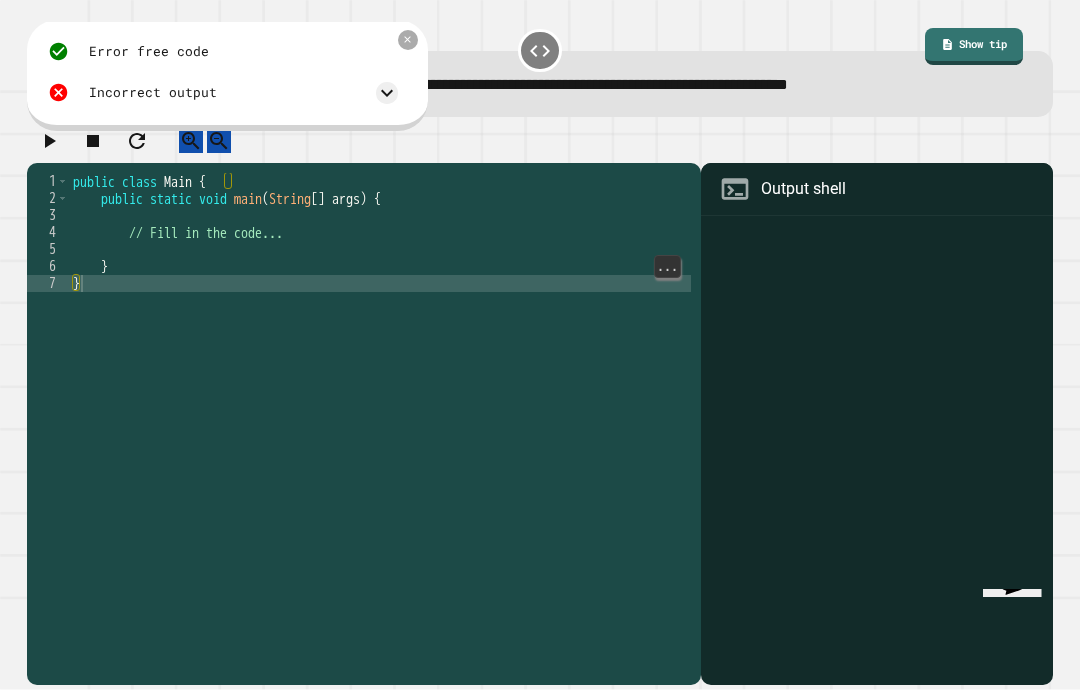 click on "public   class   Main   {      public   static   void   main ( String [ ]   args )   {           // Fill in the code...      } }" at bounding box center (380, 462) 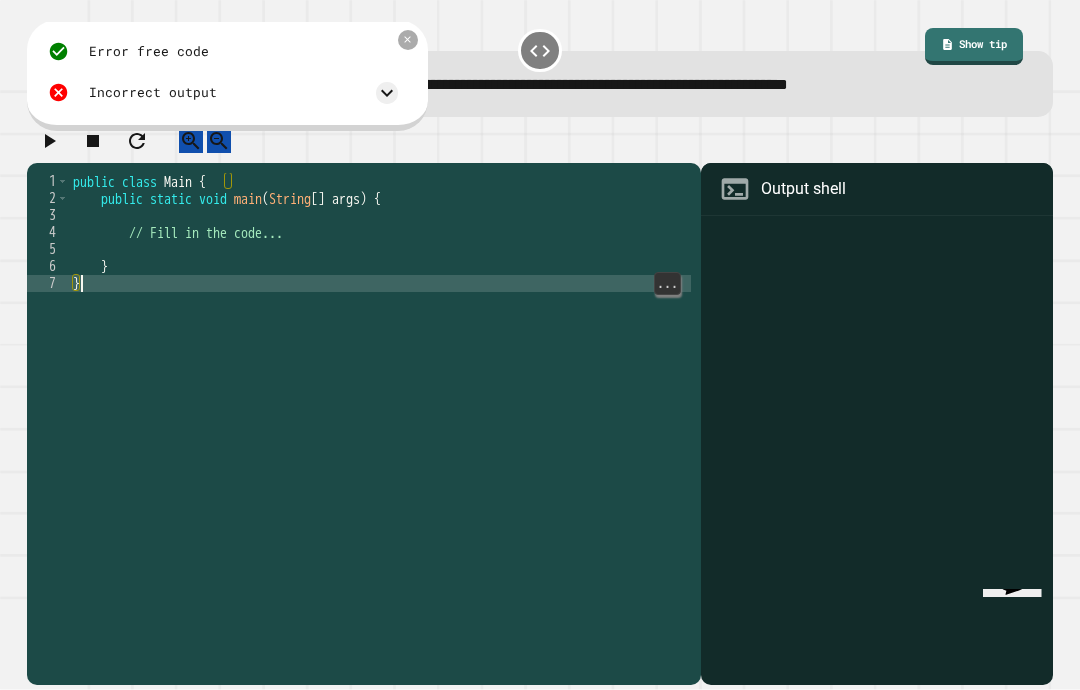 click on "public   class   Main   {      public   static   void   main ( String [ ]   args )   {           // Fill in the code...      } }" at bounding box center [380, 462] 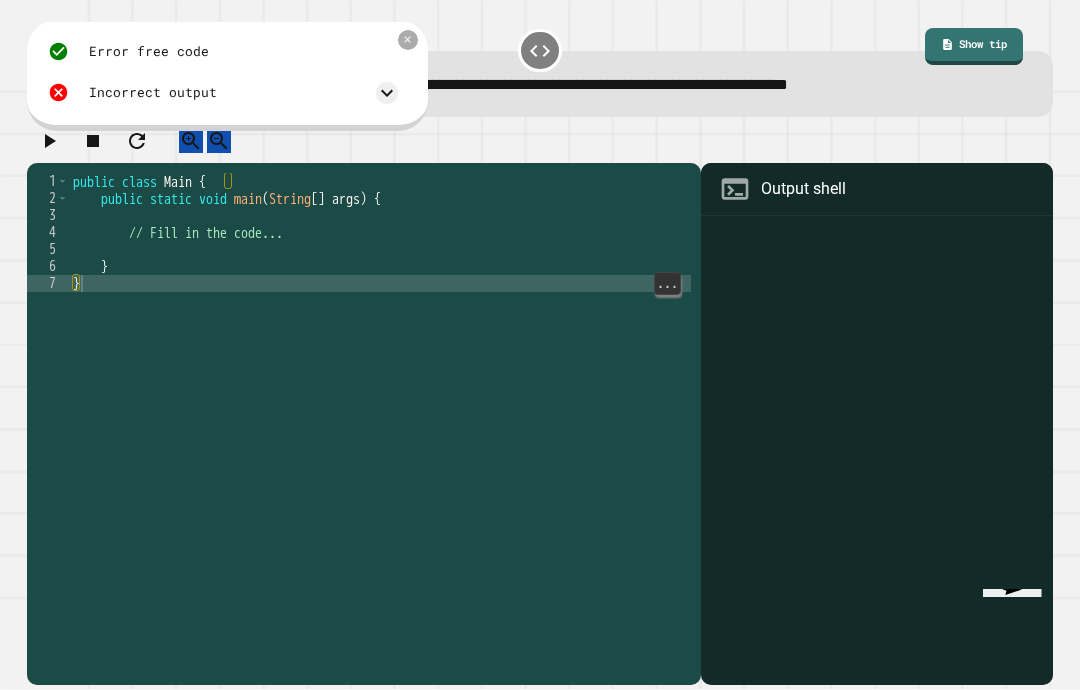 click on "public   class   Main   {      public   static   void   main ( String [ ]   args )   {           // Fill in the code...      } }" at bounding box center (380, 462) 